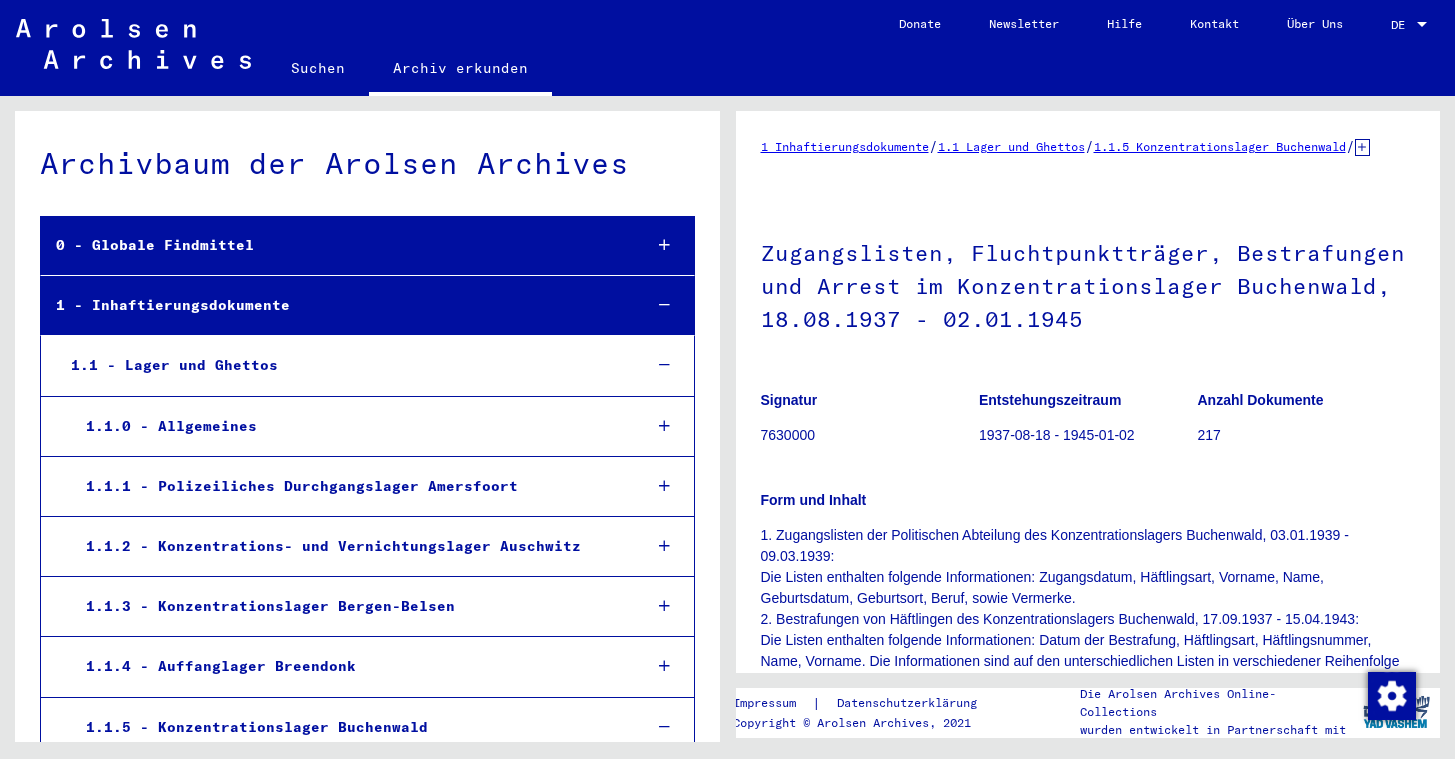 scroll, scrollTop: 0, scrollLeft: 0, axis: both 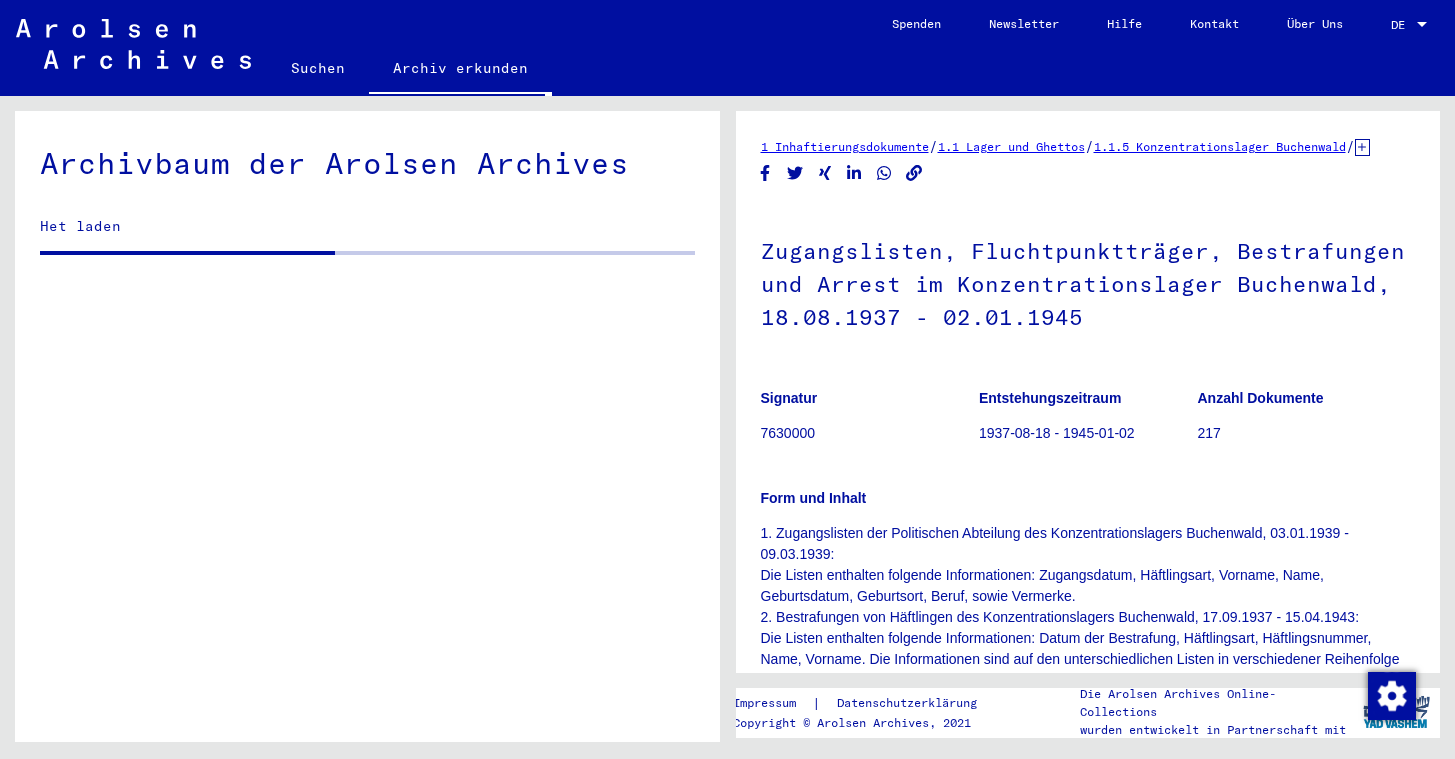 click on "Suchen" 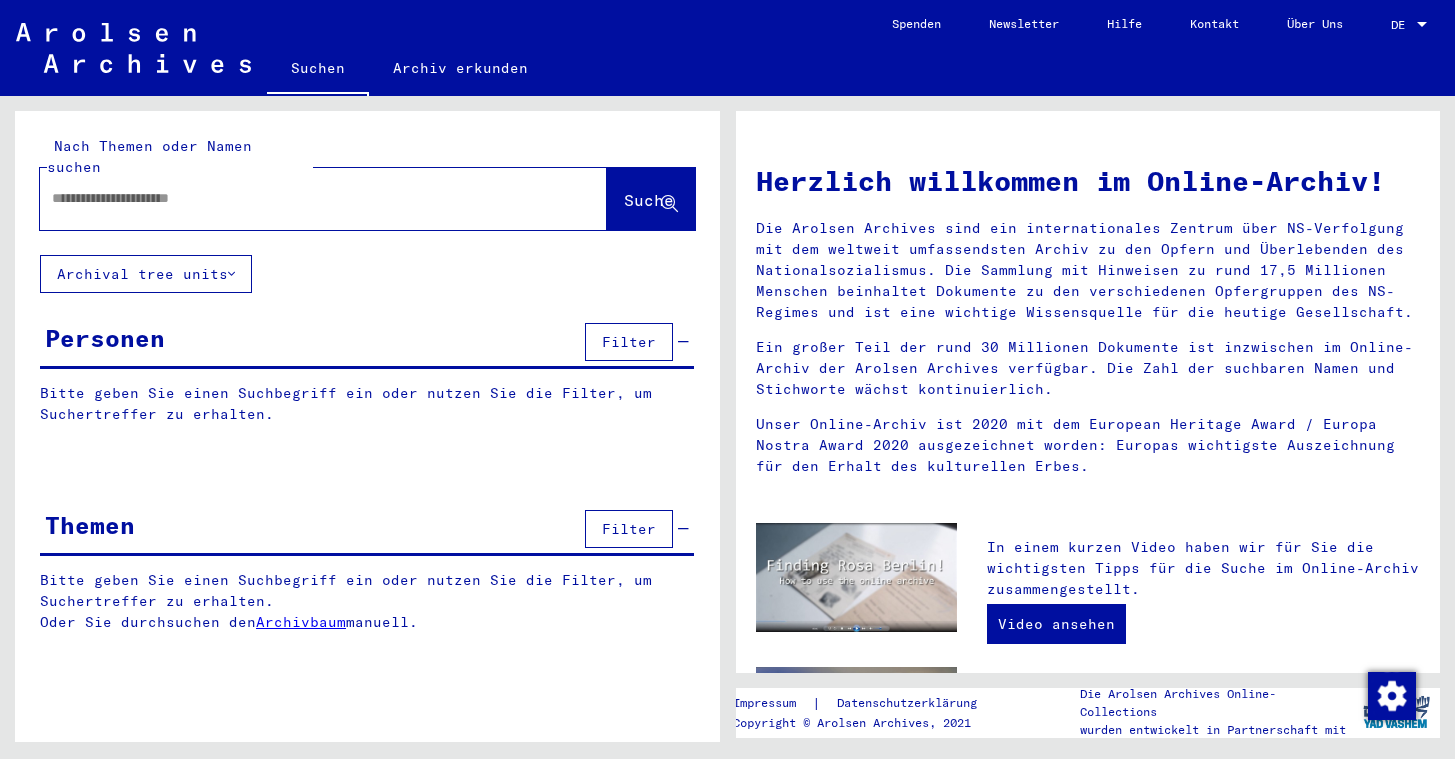 click at bounding box center [299, 198] 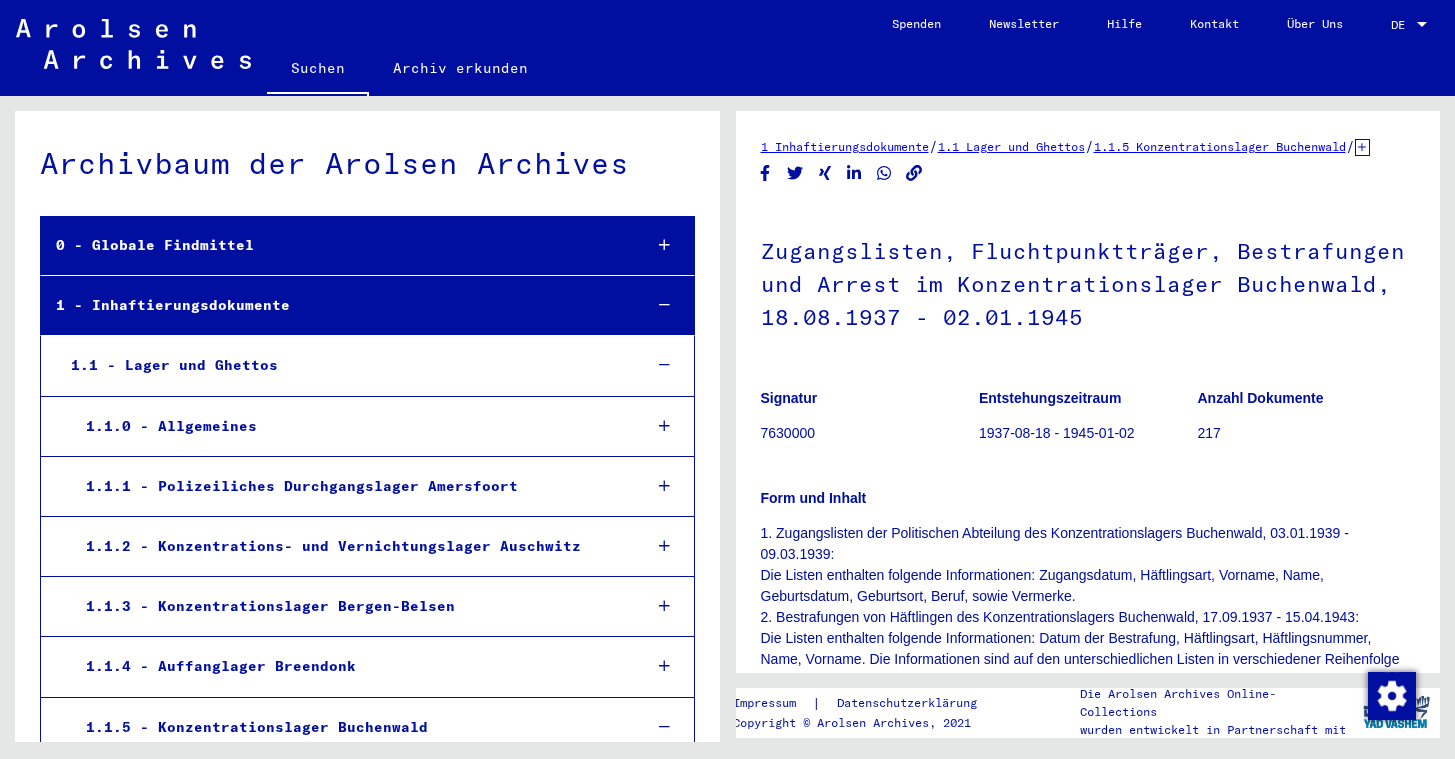 scroll, scrollTop: 30380, scrollLeft: 0, axis: vertical 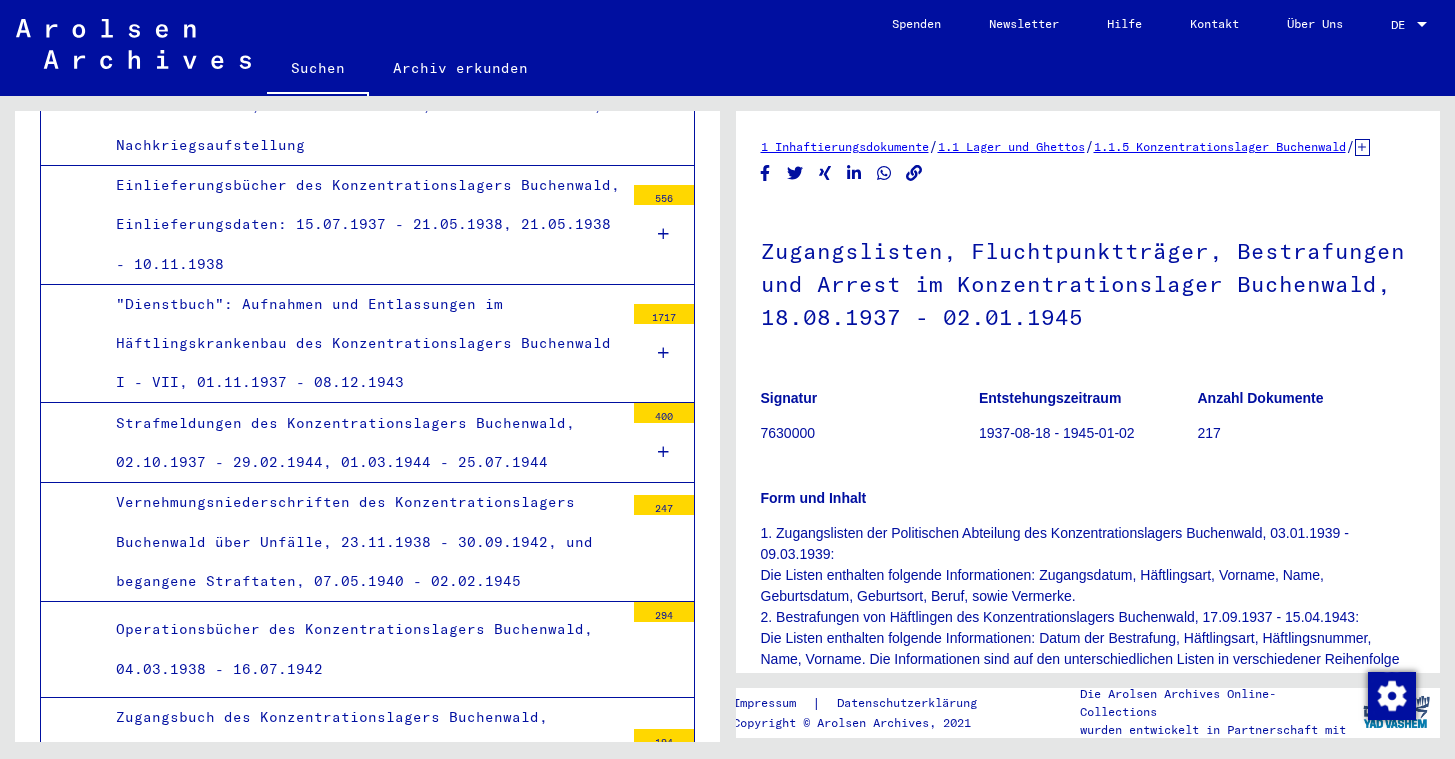 click on "Suchen" 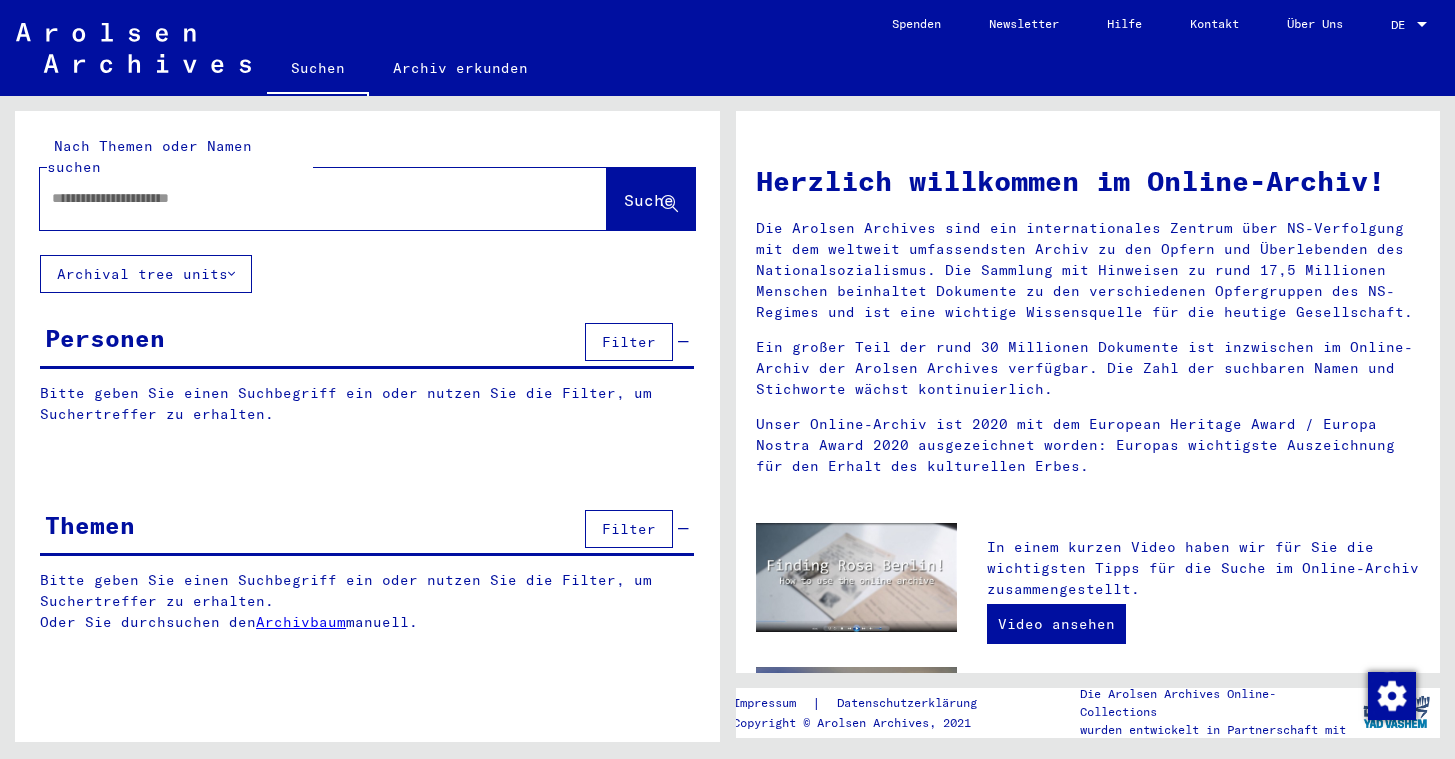 click 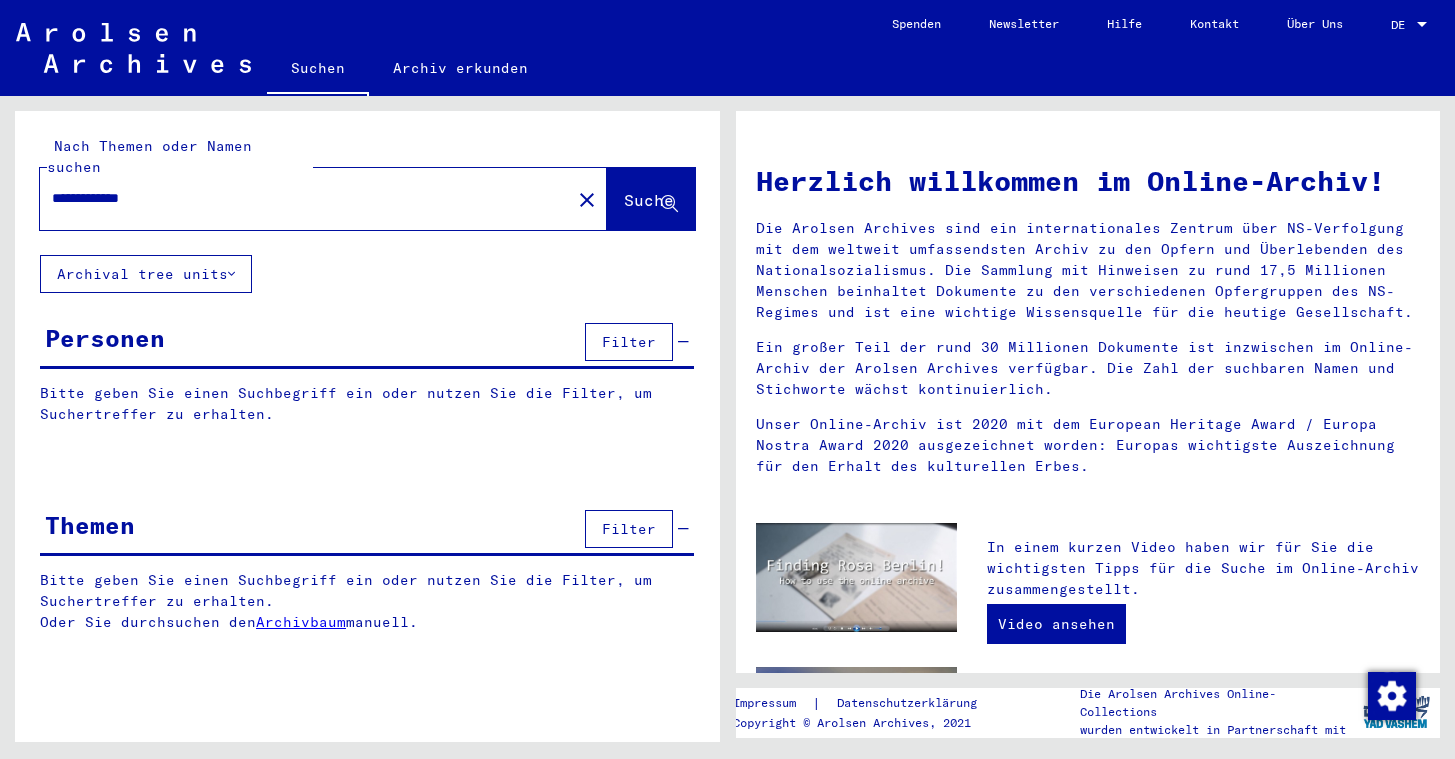 type on "**********" 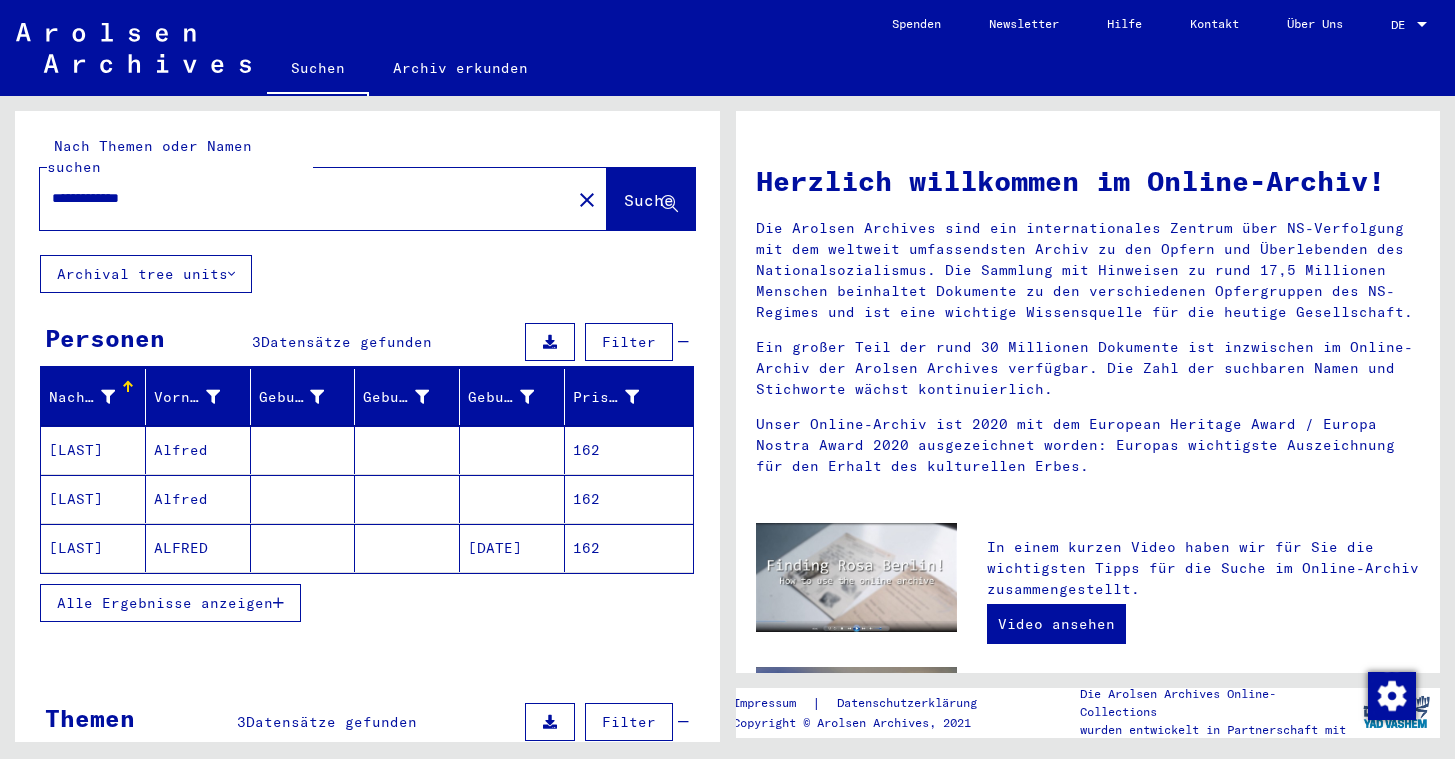click on "ALFRED" 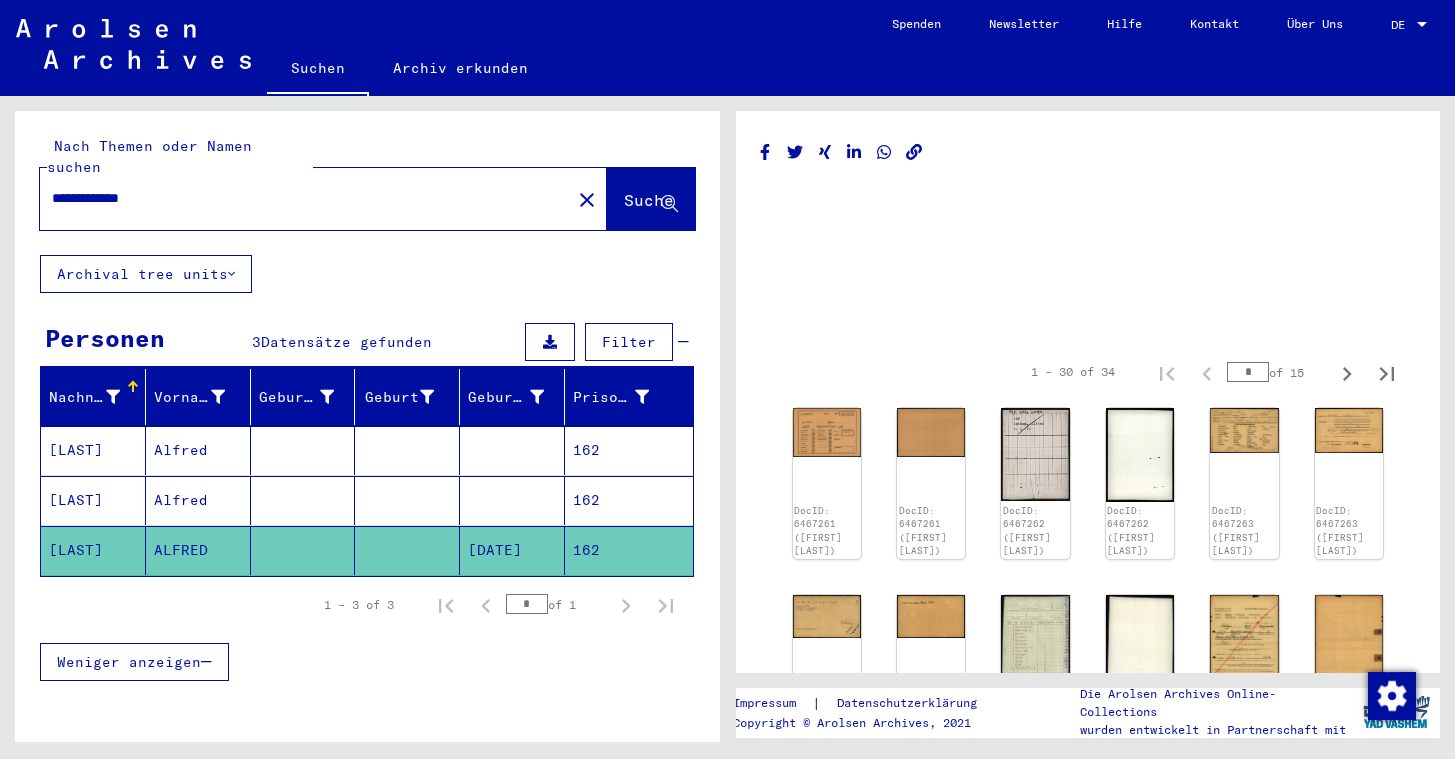 scroll, scrollTop: 0, scrollLeft: 0, axis: both 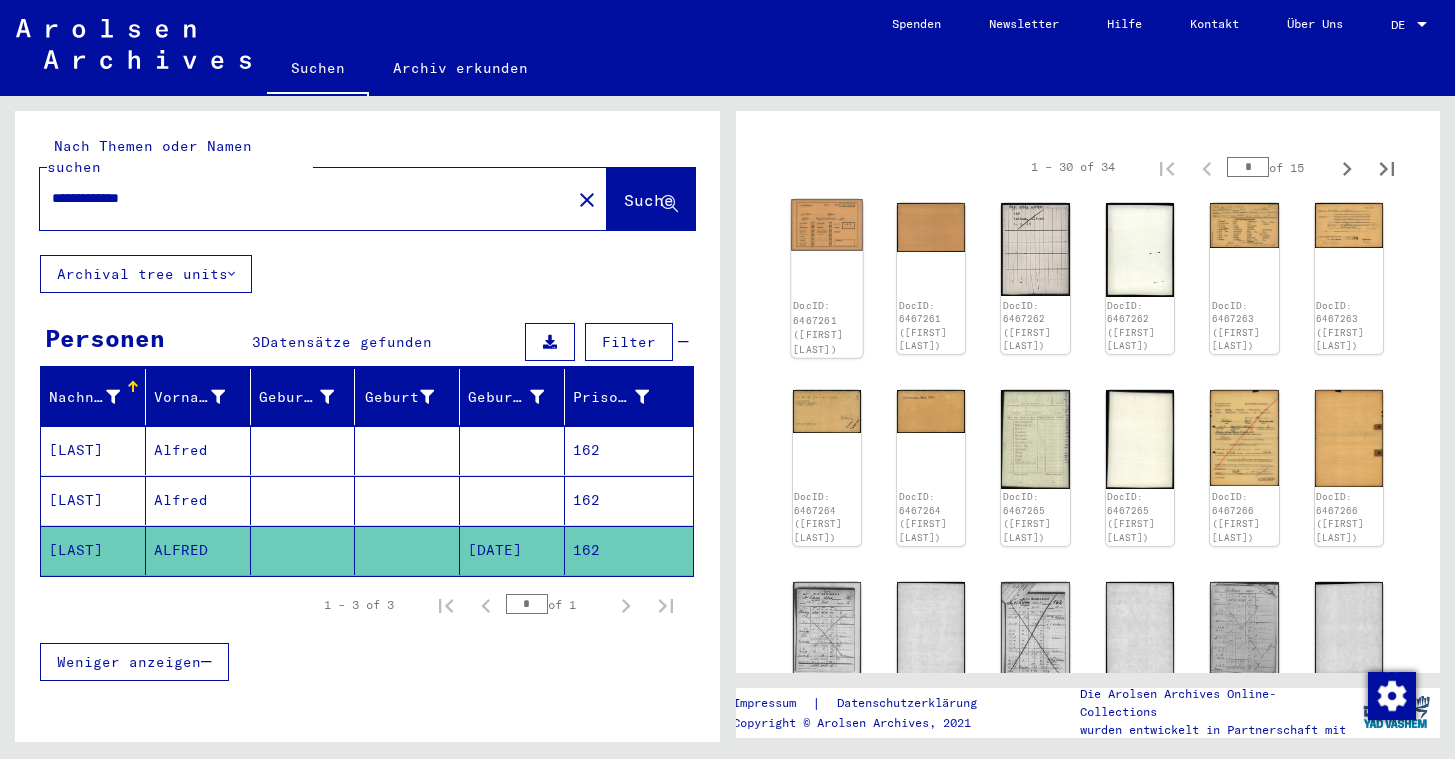 click 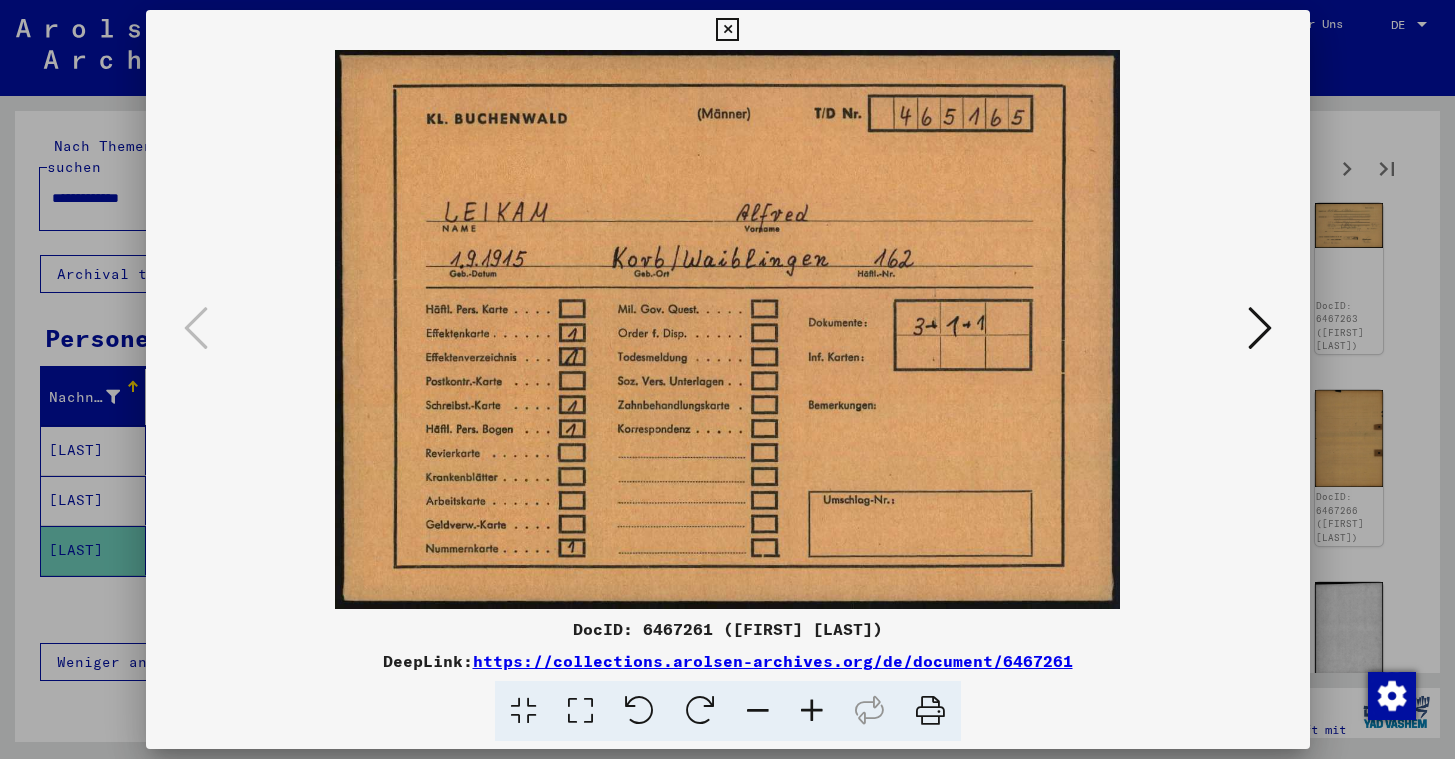 click at bounding box center [1260, 329] 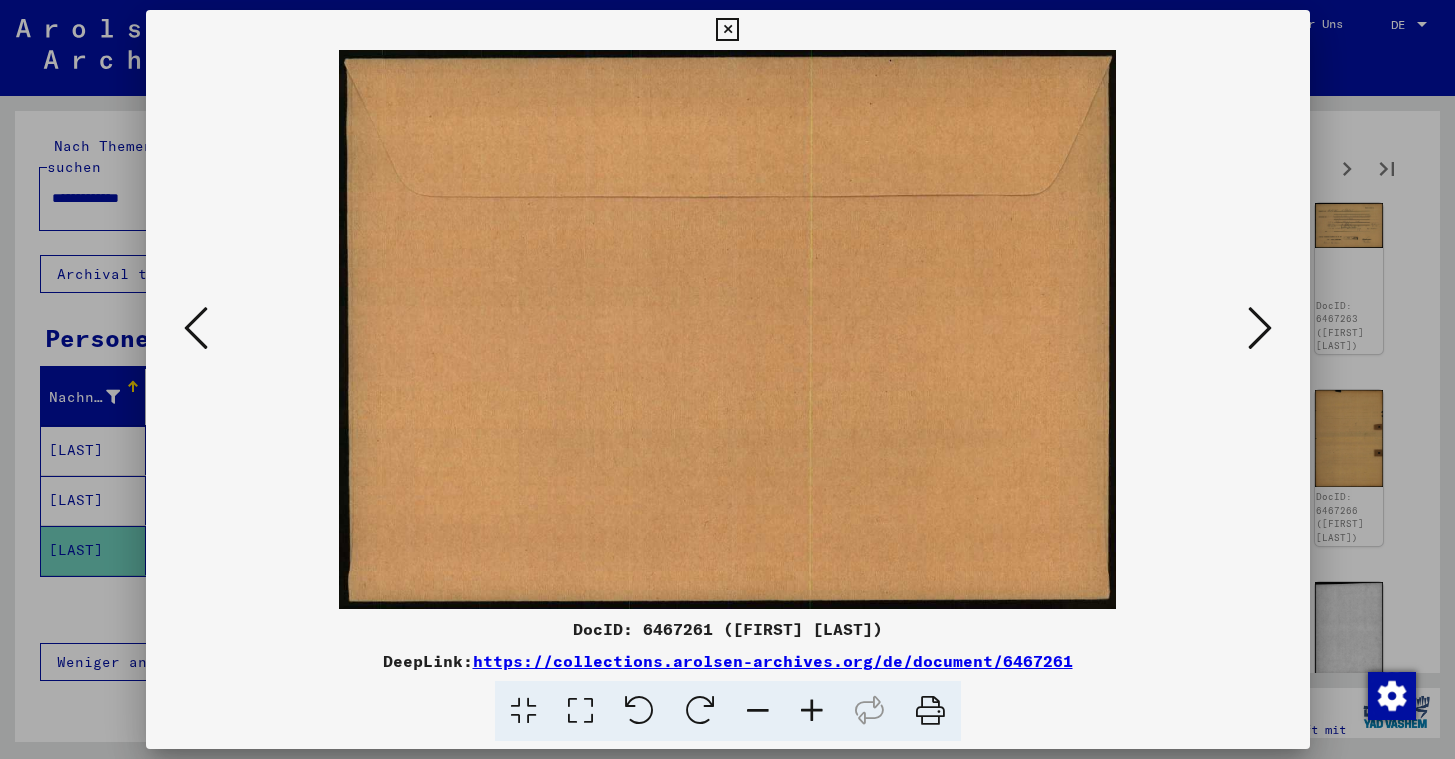 click at bounding box center (1260, 329) 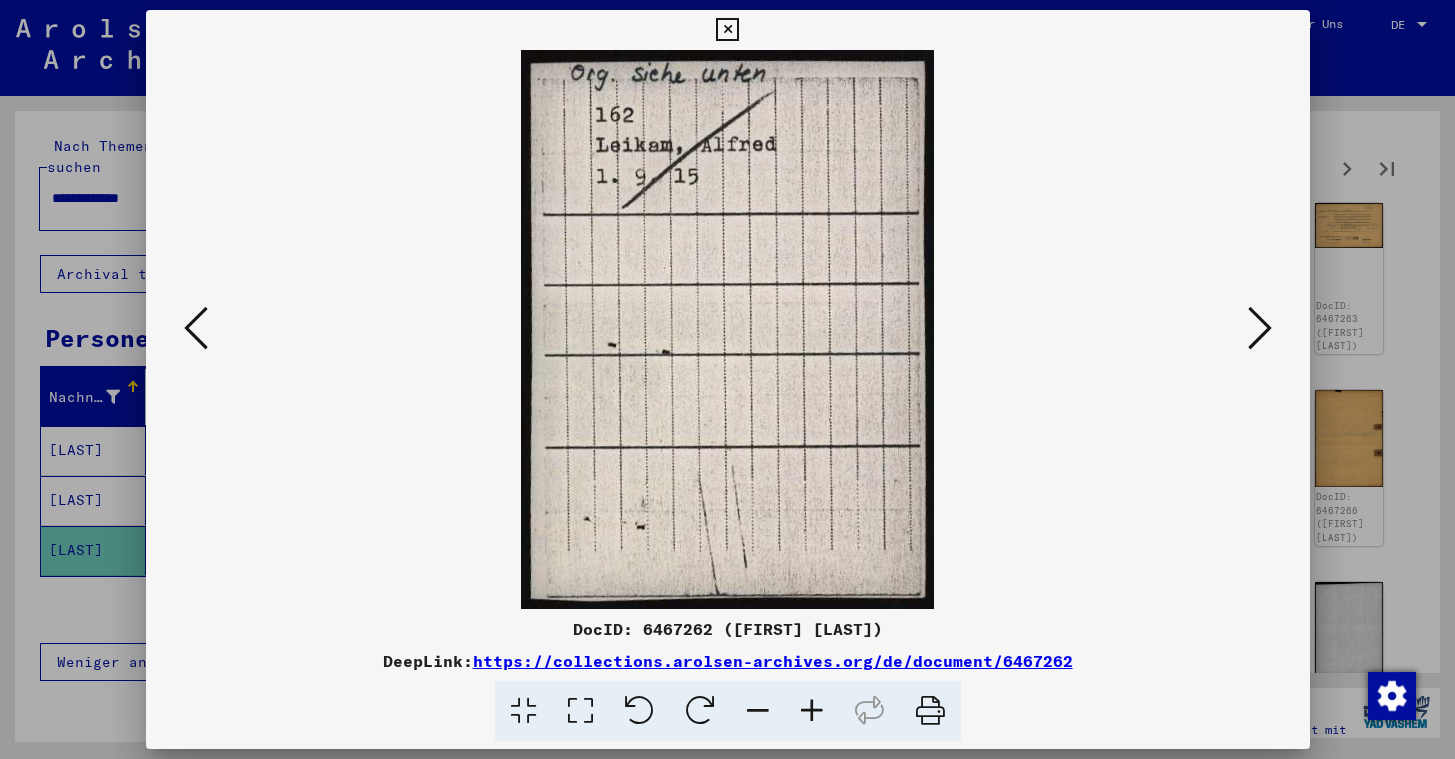 click at bounding box center [1260, 329] 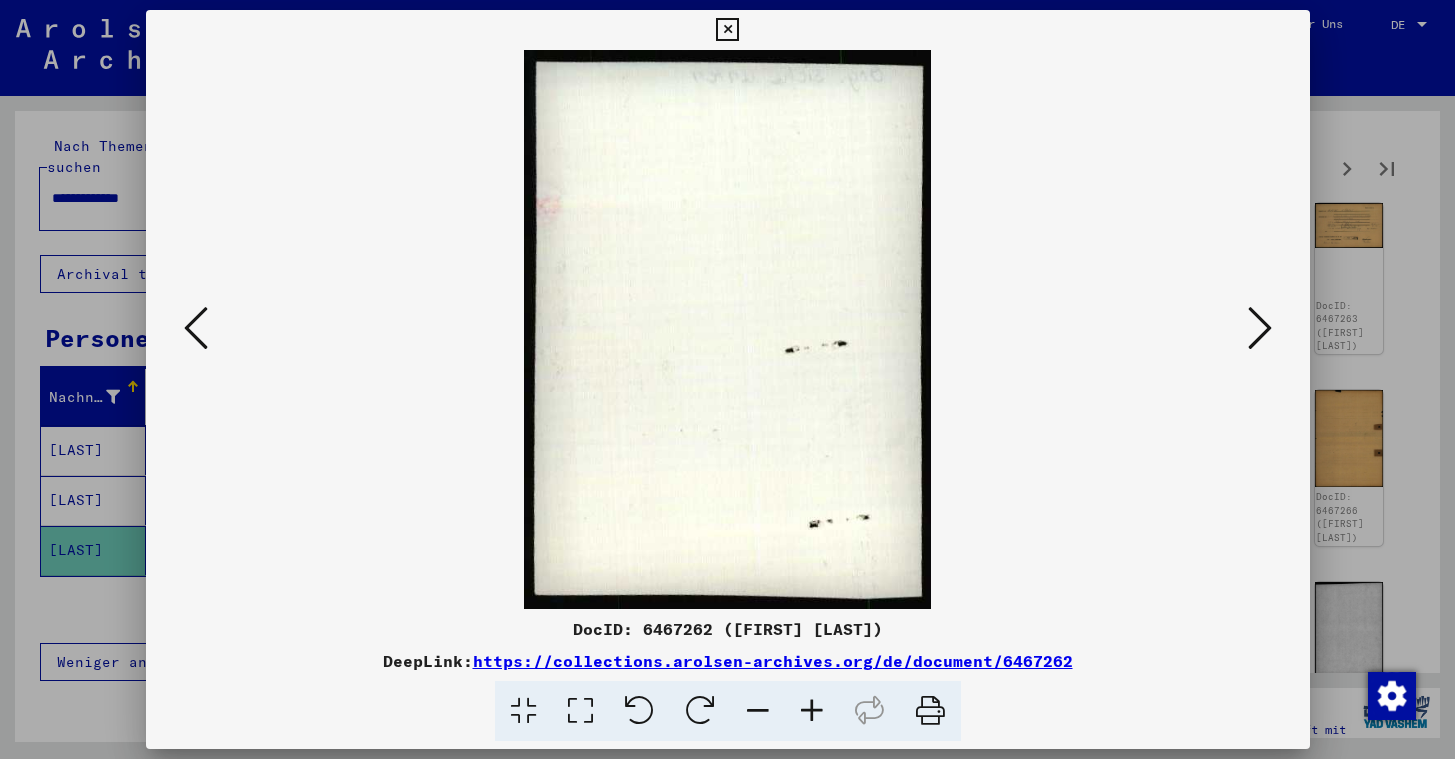 click at bounding box center (1260, 329) 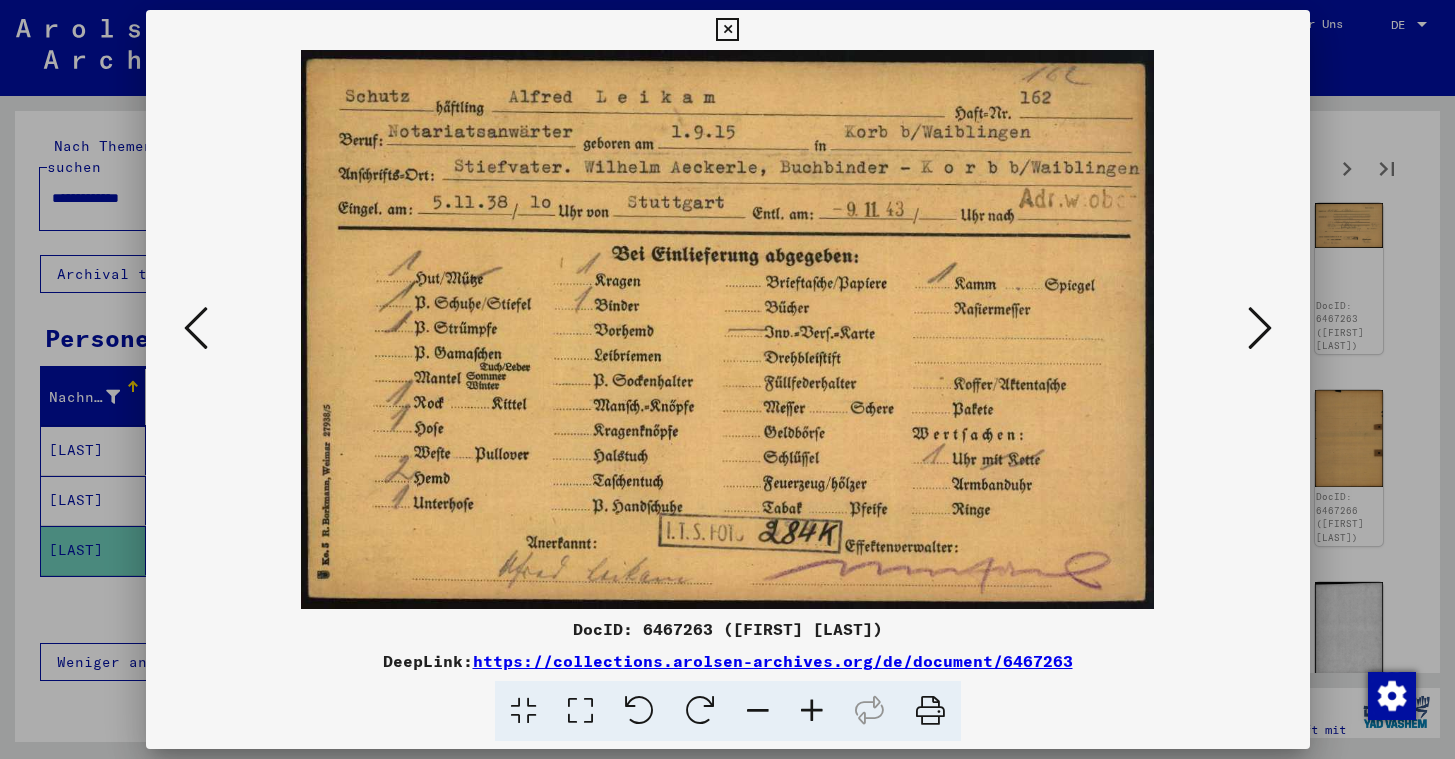 click at bounding box center (1260, 328) 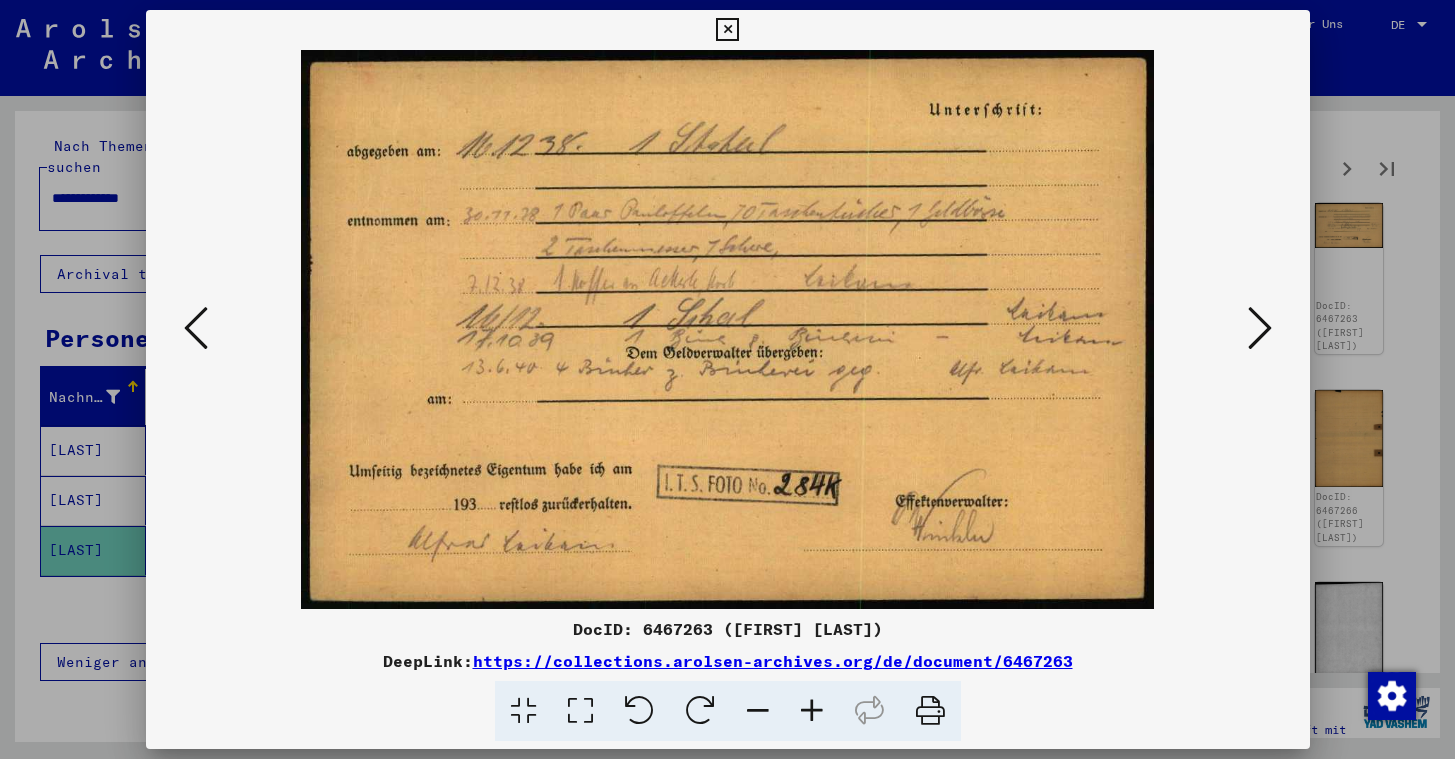 click at bounding box center (1260, 328) 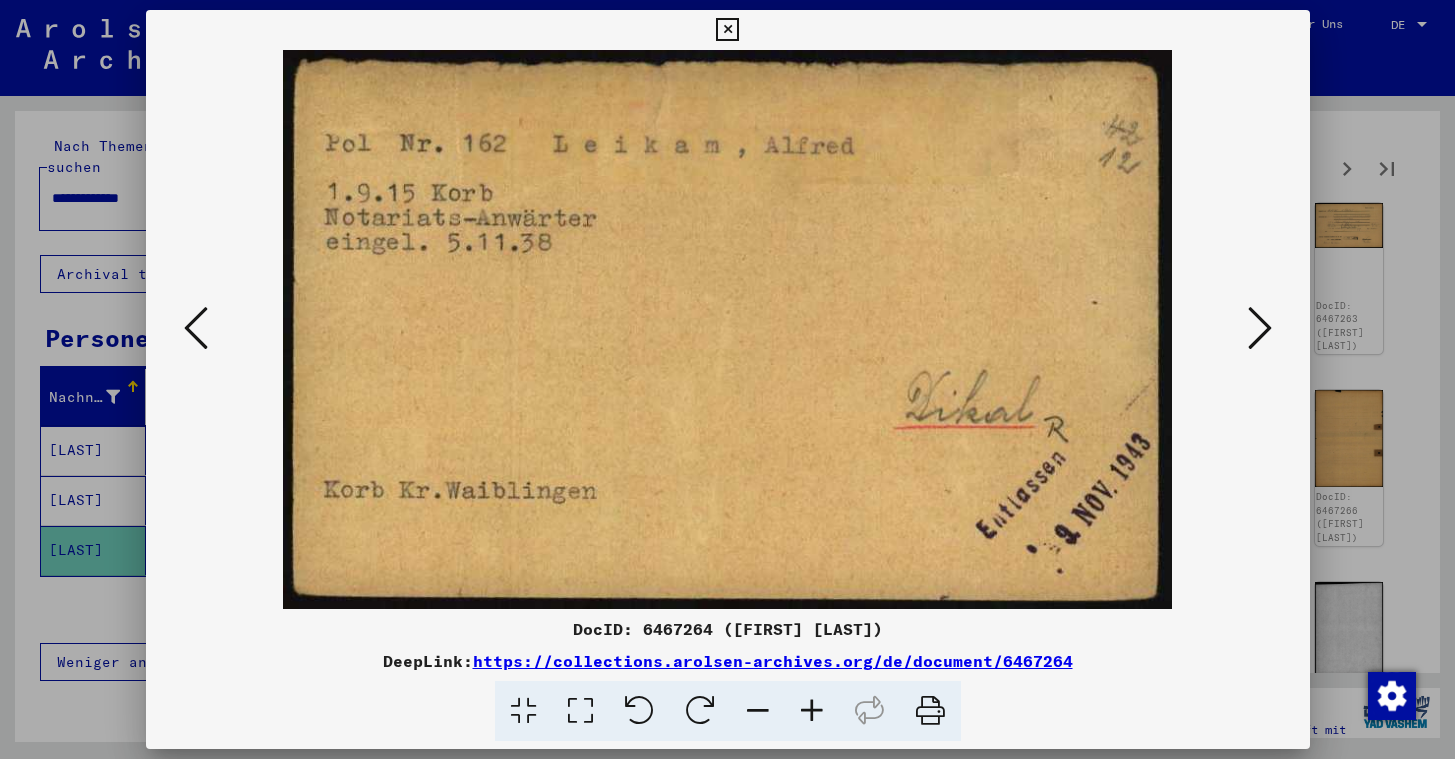 click at bounding box center [1260, 328] 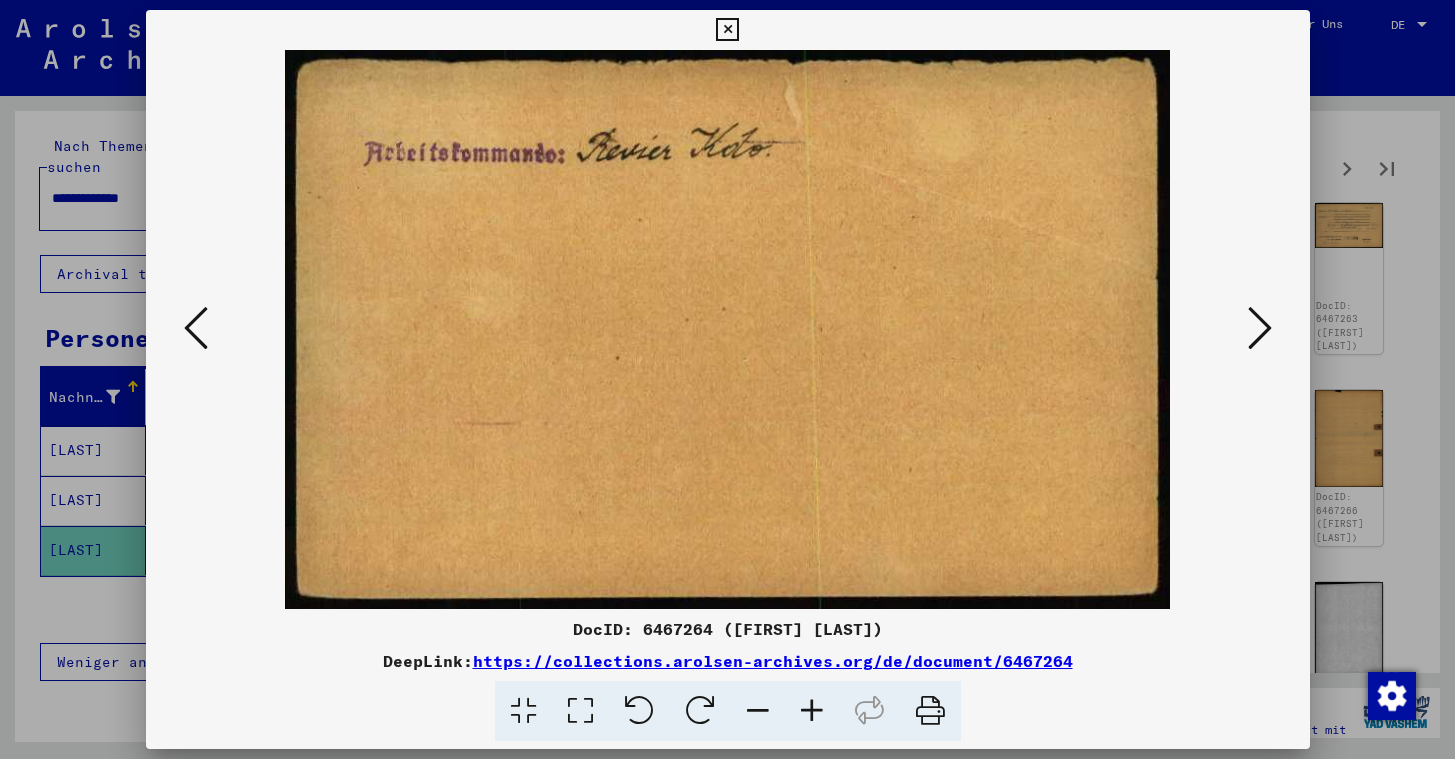 click at bounding box center [1260, 328] 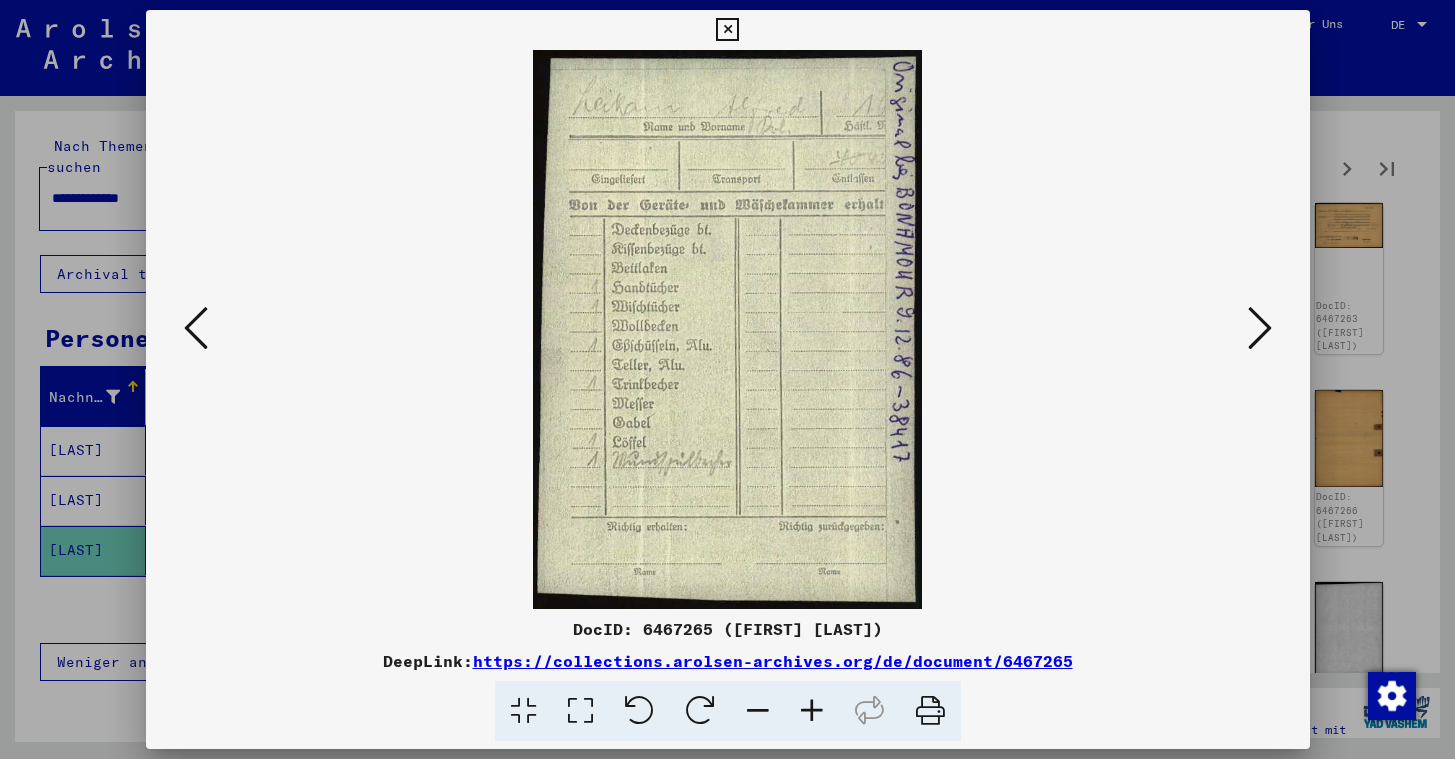 click at bounding box center [1260, 328] 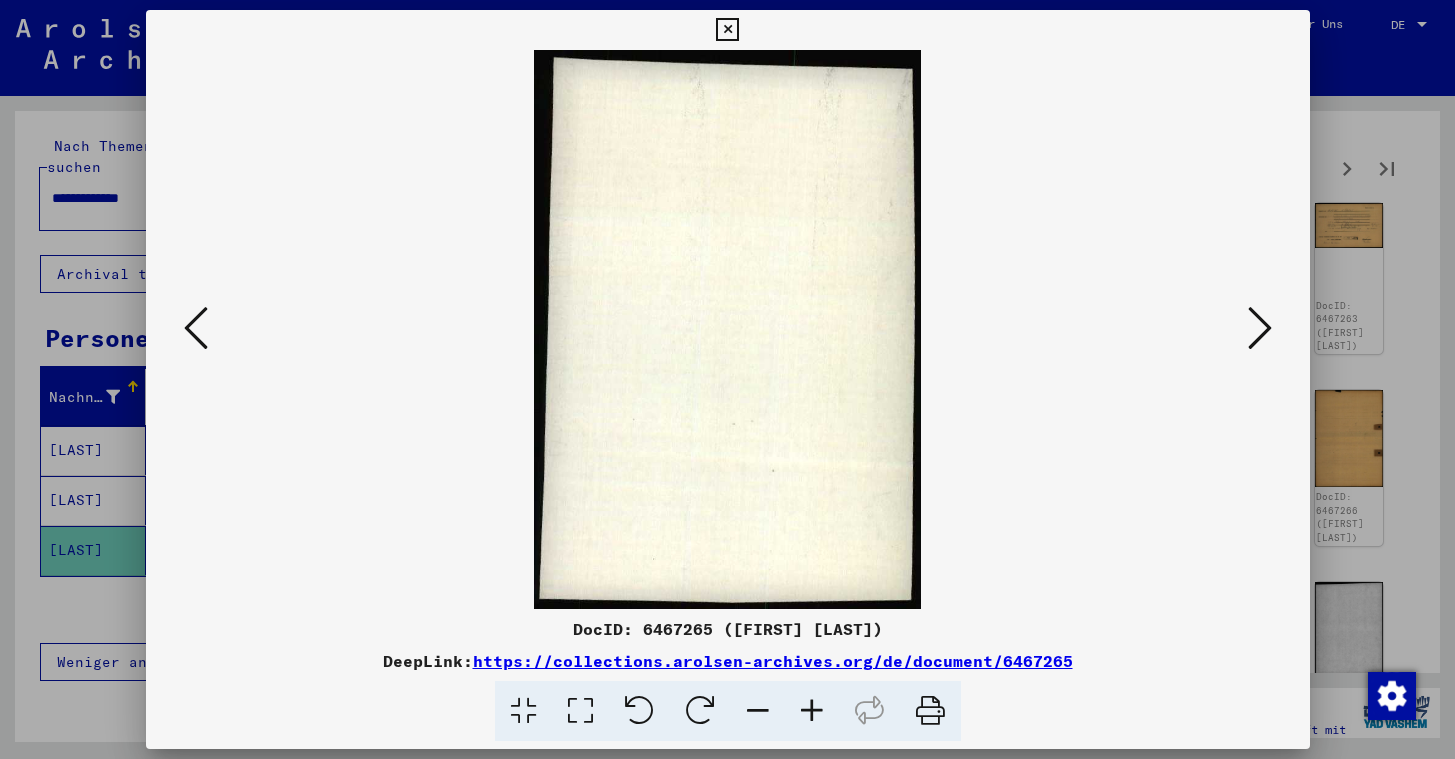 click at bounding box center [1260, 328] 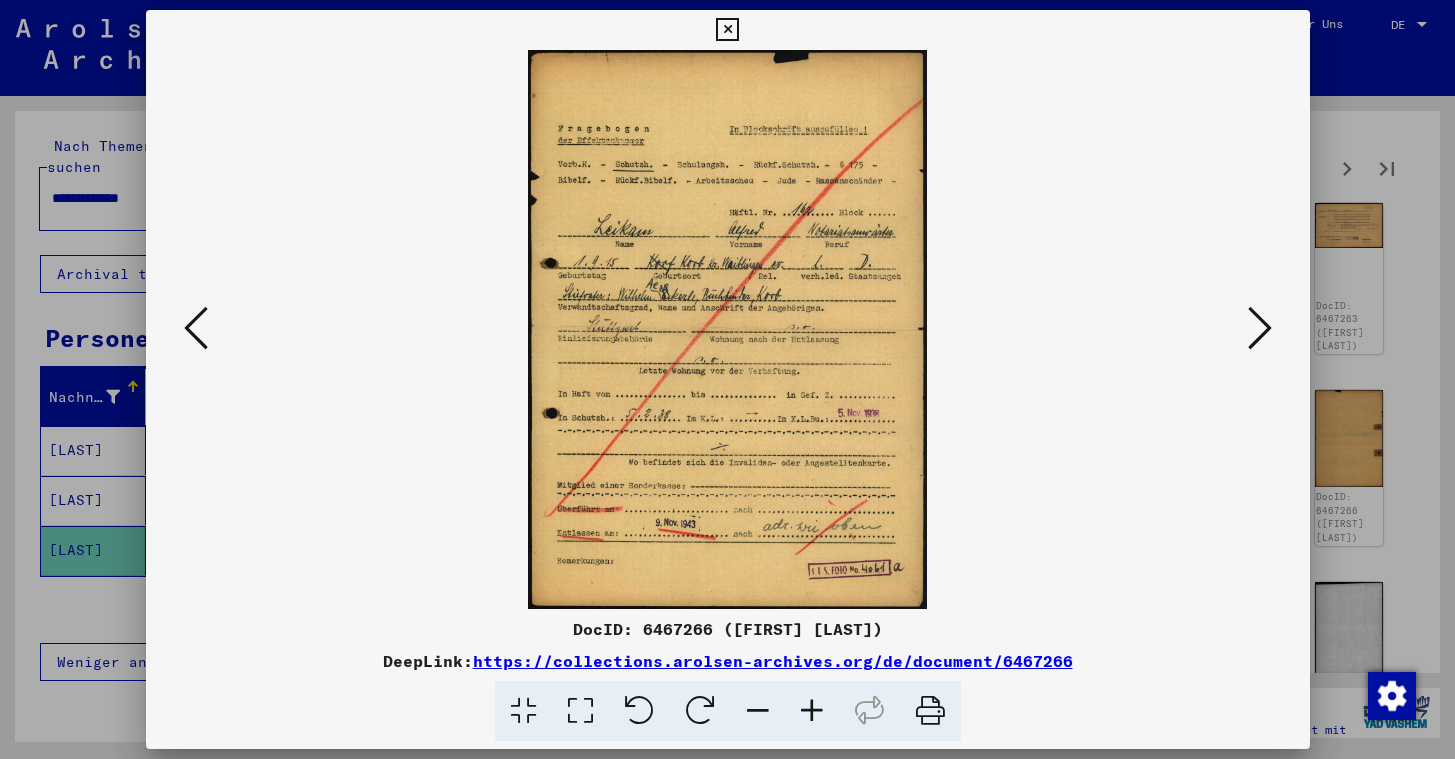 click at bounding box center (728, 329) 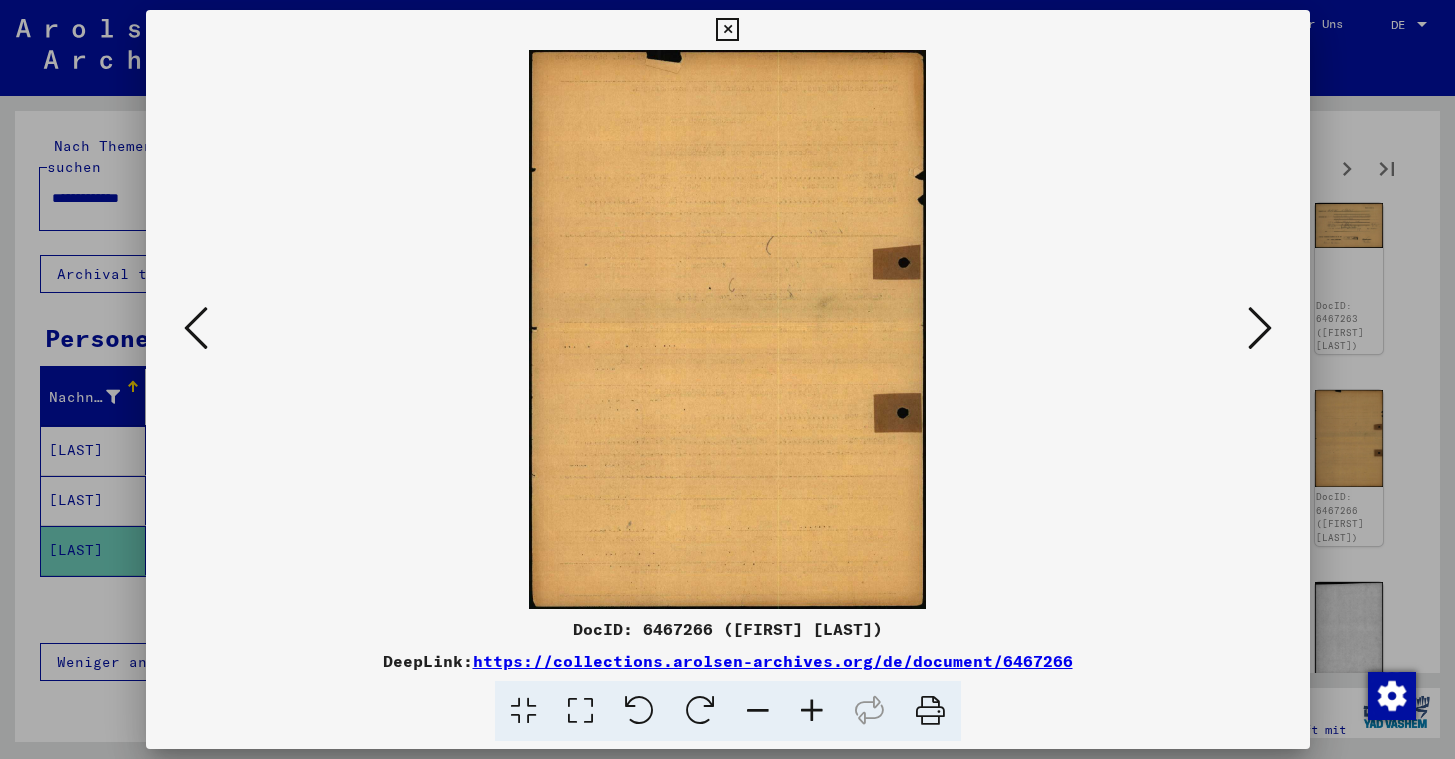 click at bounding box center [1260, 329] 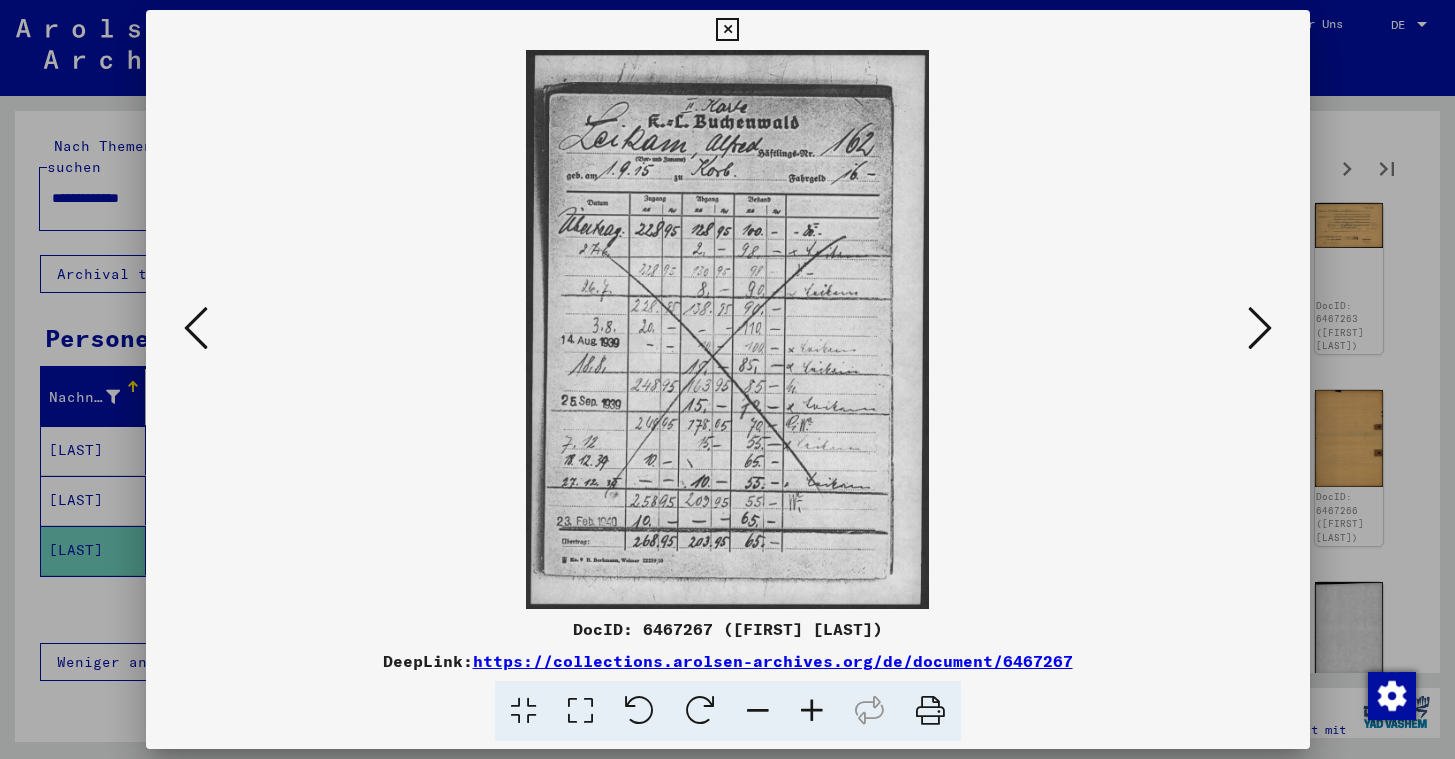 click at bounding box center [1260, 329] 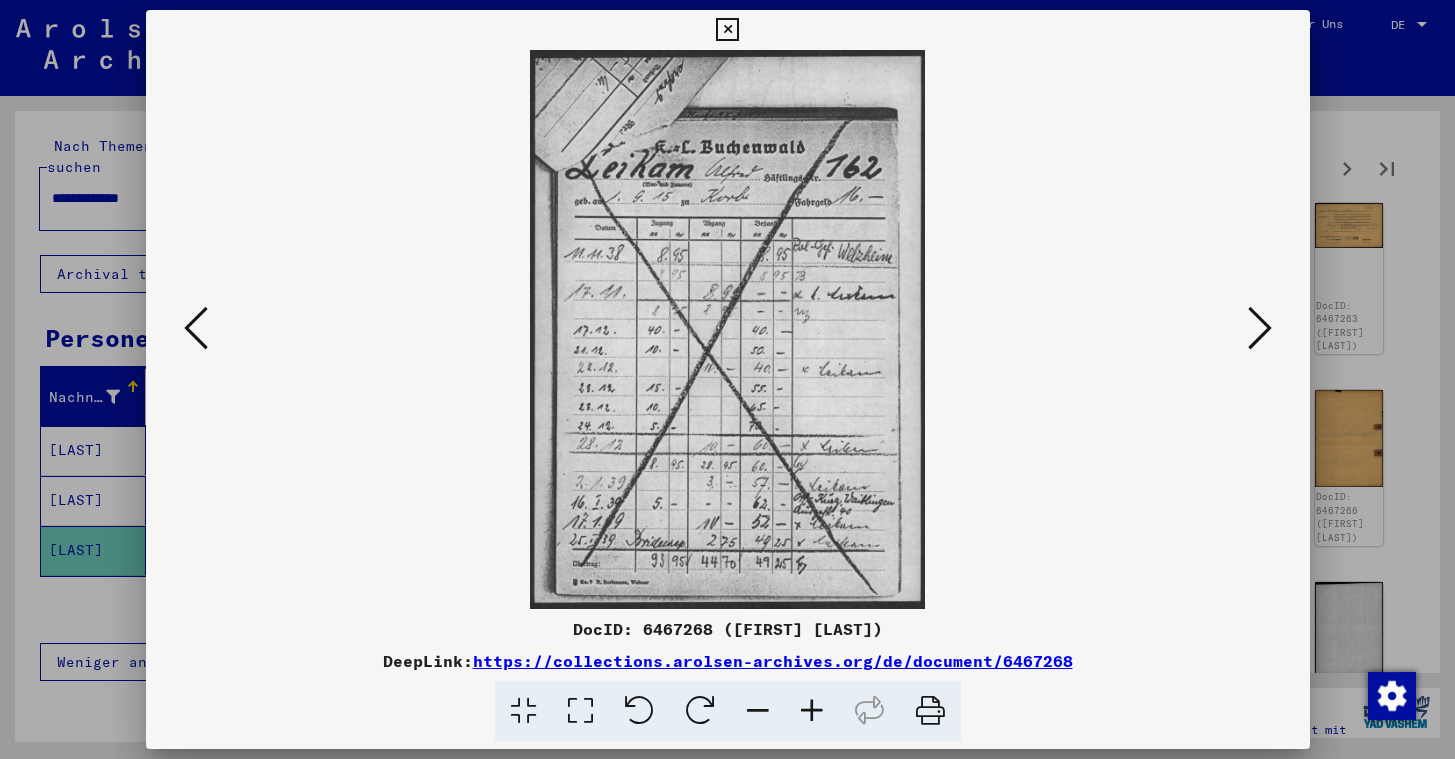 click at bounding box center (1260, 329) 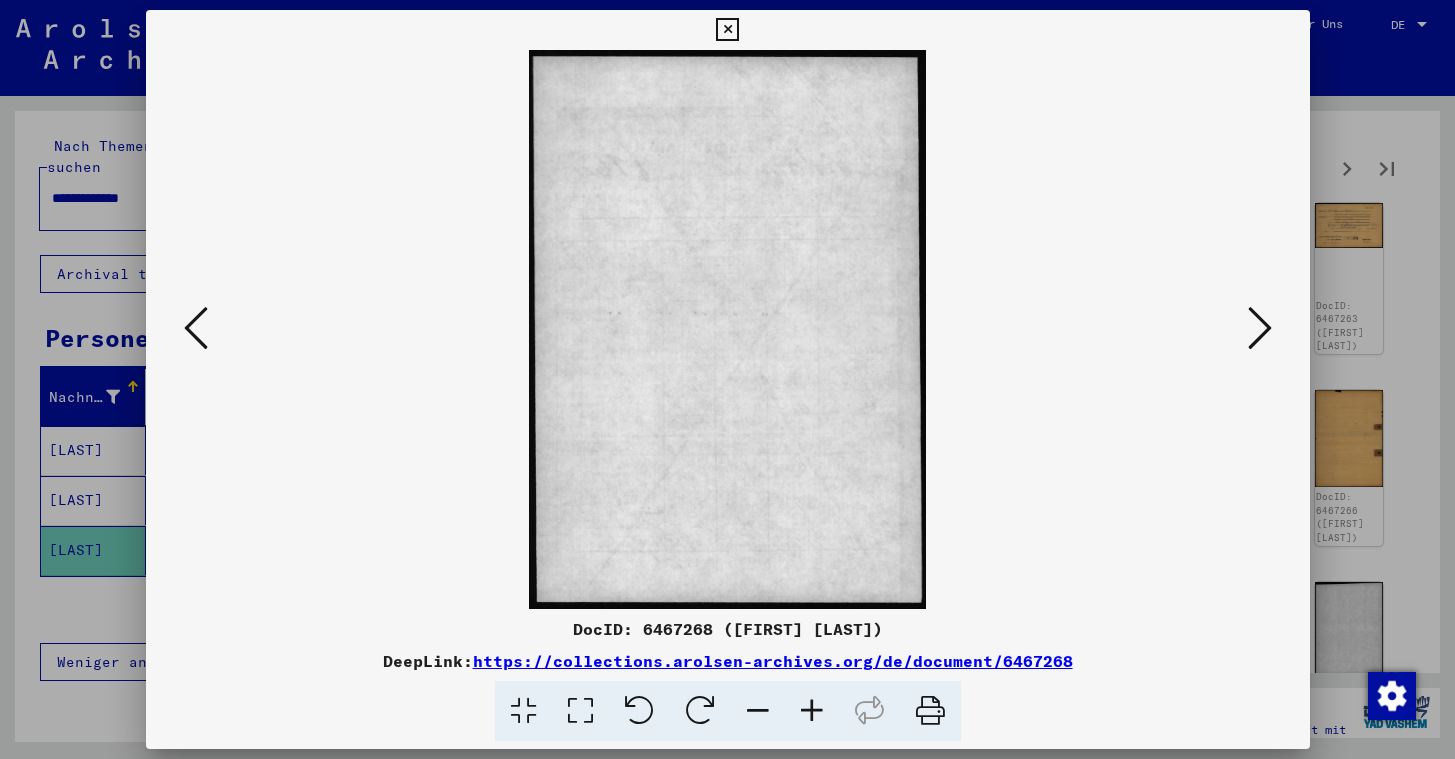 click at bounding box center (1260, 329) 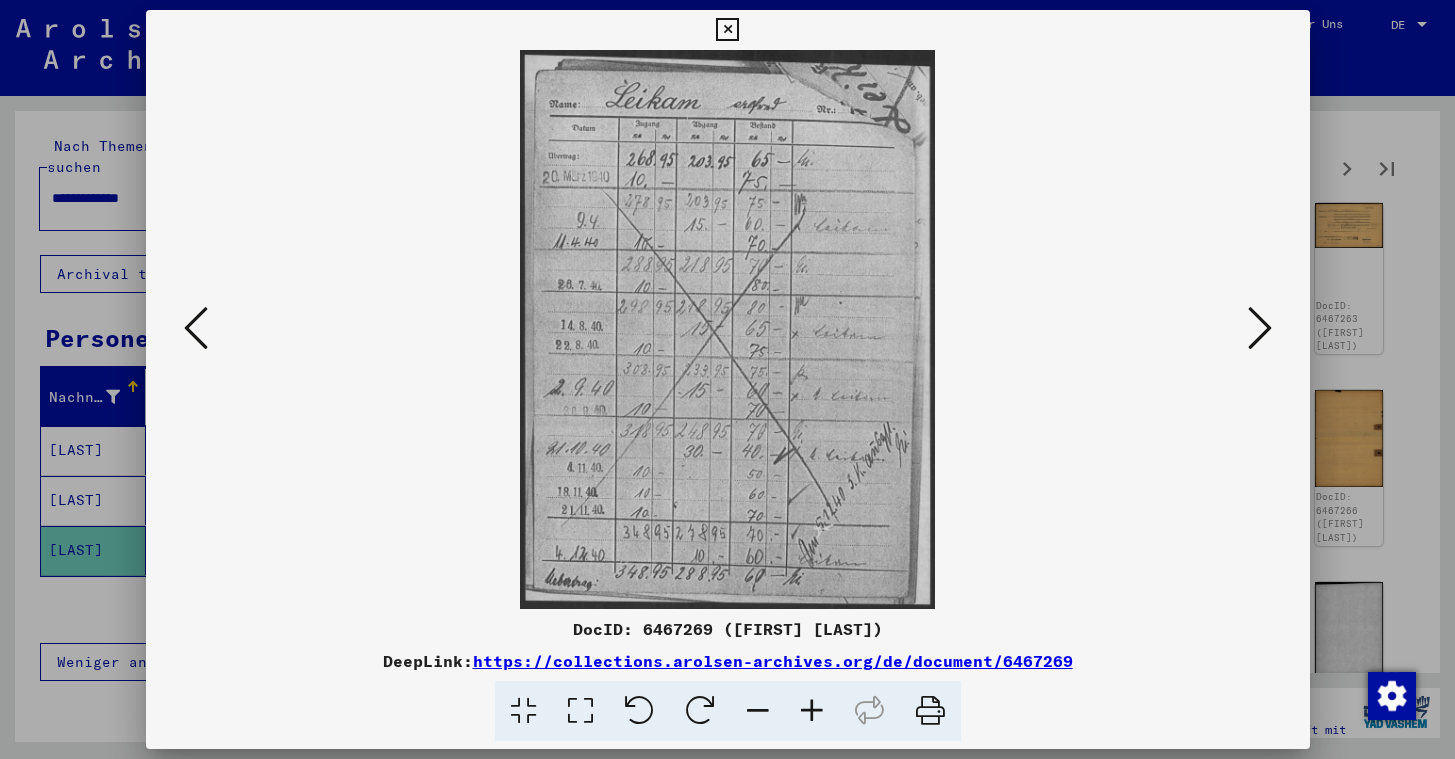 click at bounding box center [1260, 329] 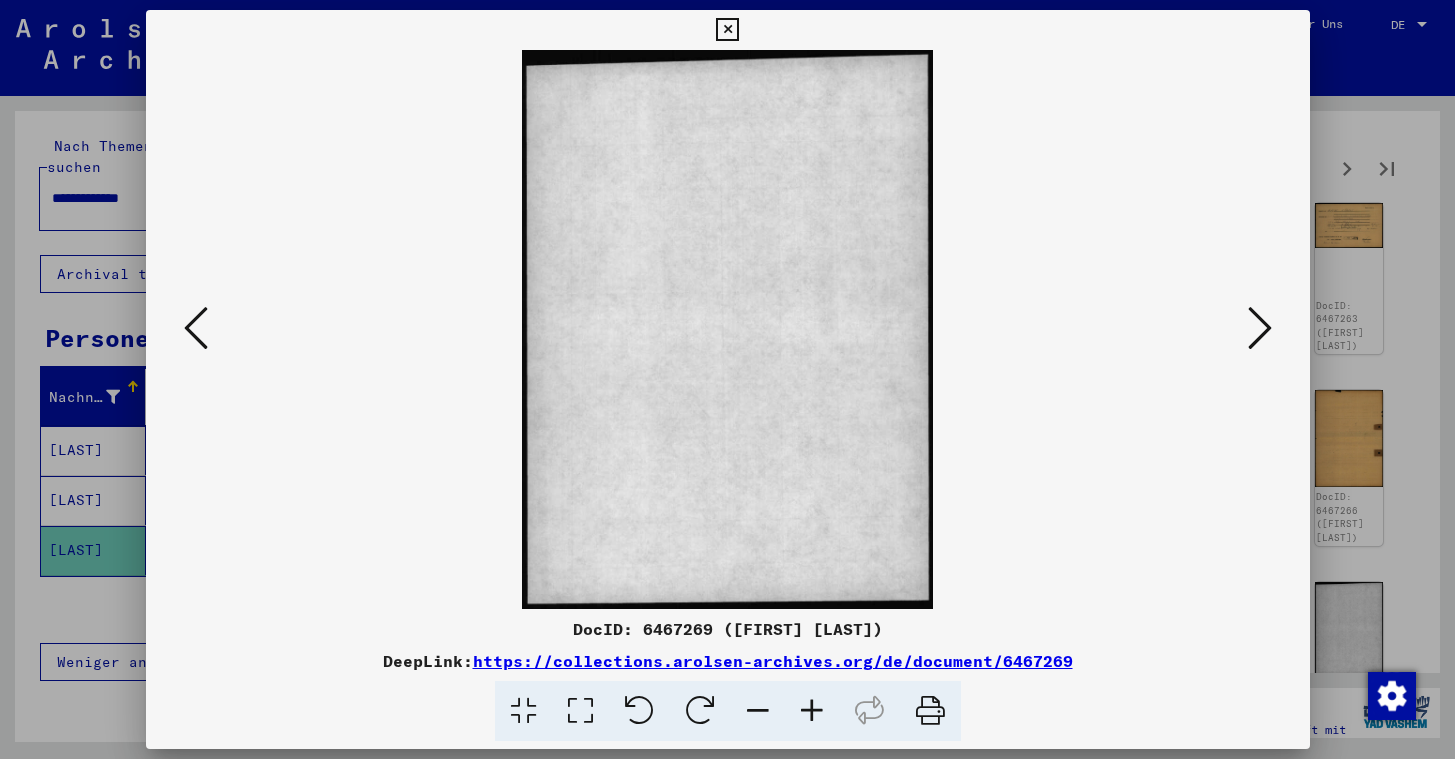 click at bounding box center [1260, 329] 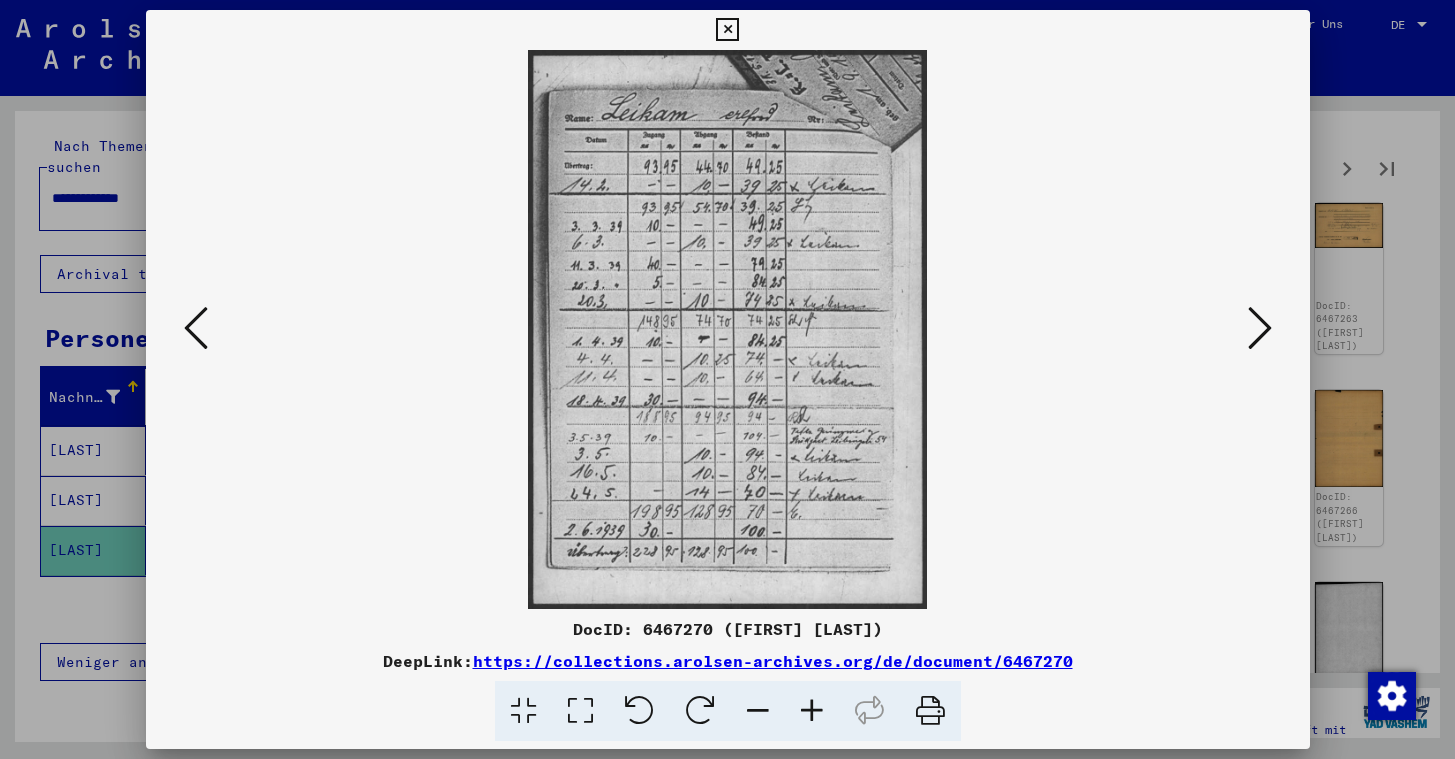 click at bounding box center (1260, 329) 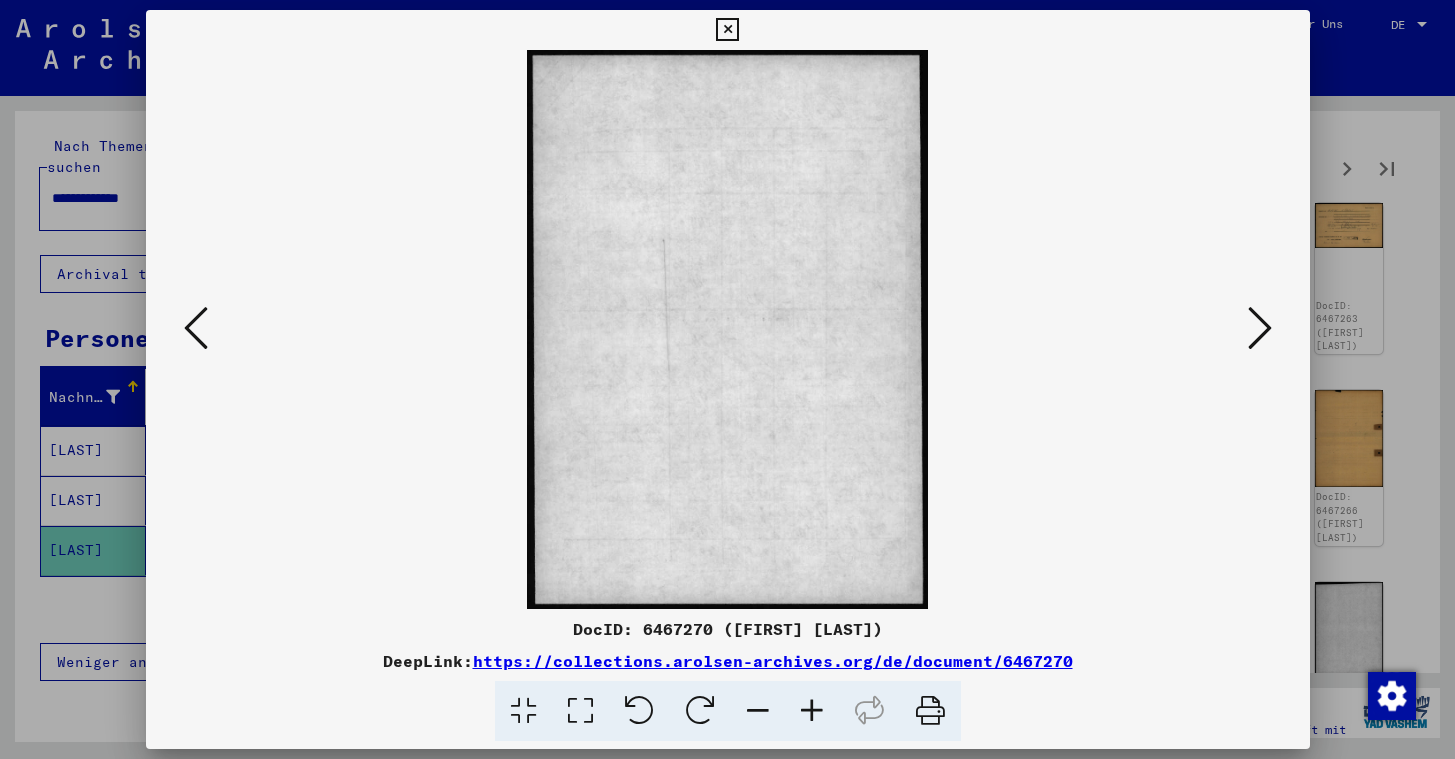 click at bounding box center [1260, 329] 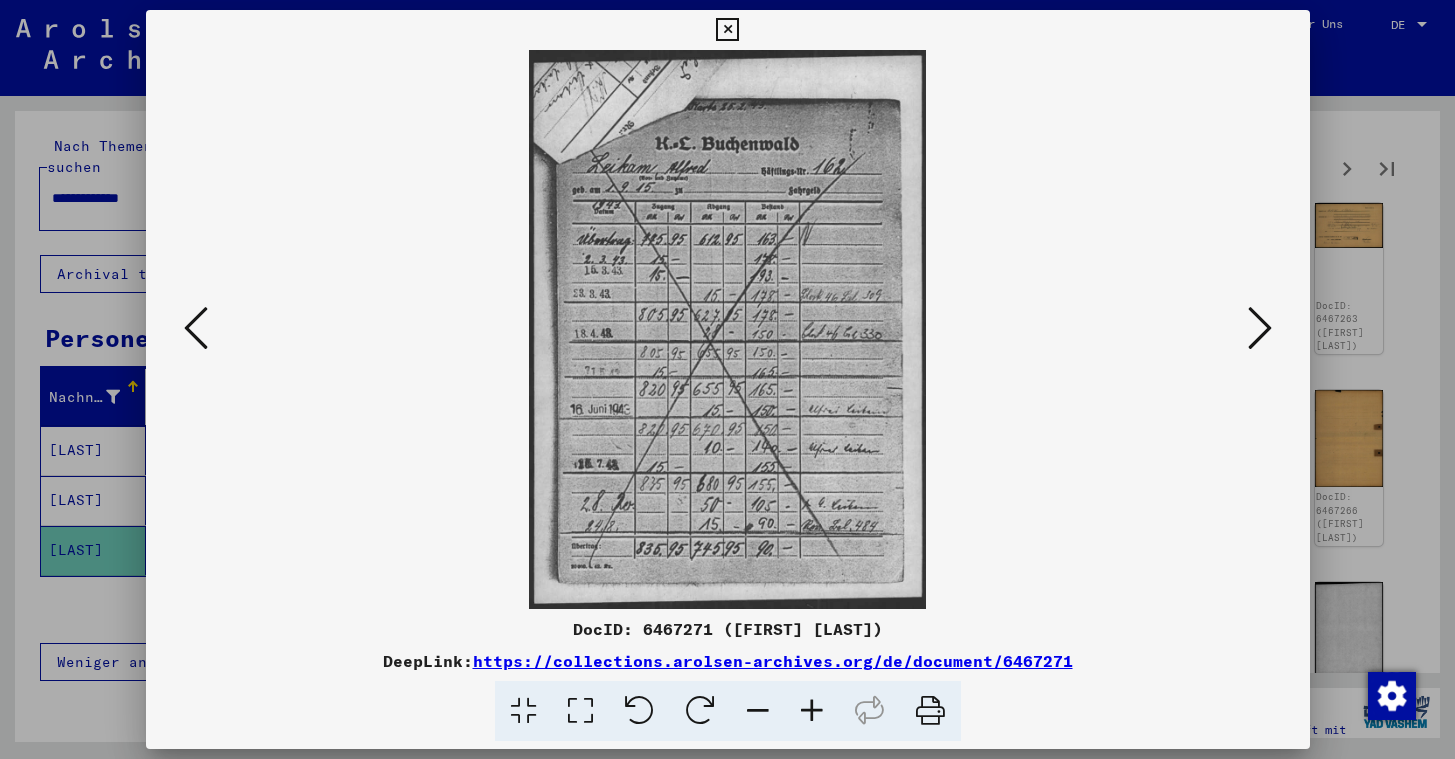 click at bounding box center (1260, 329) 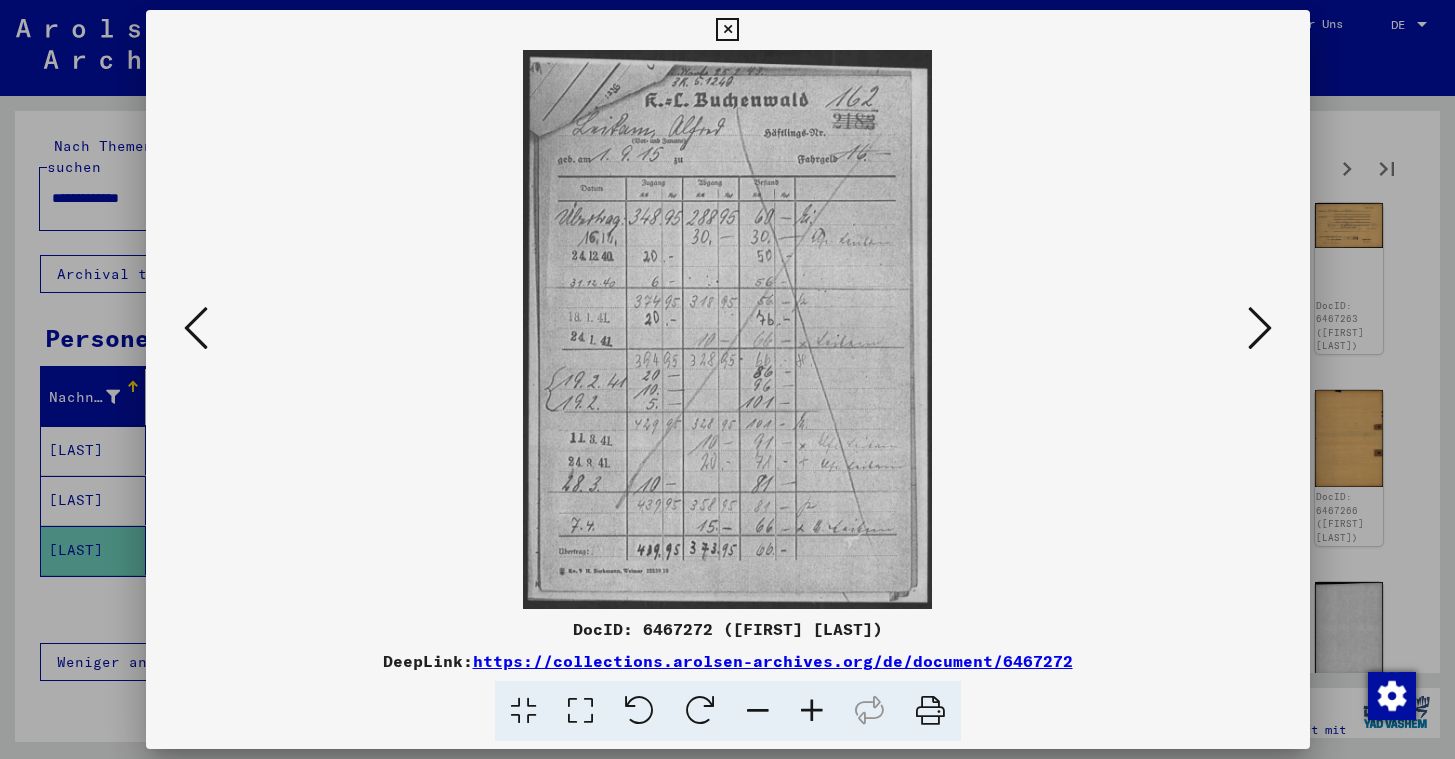 click at bounding box center (1260, 329) 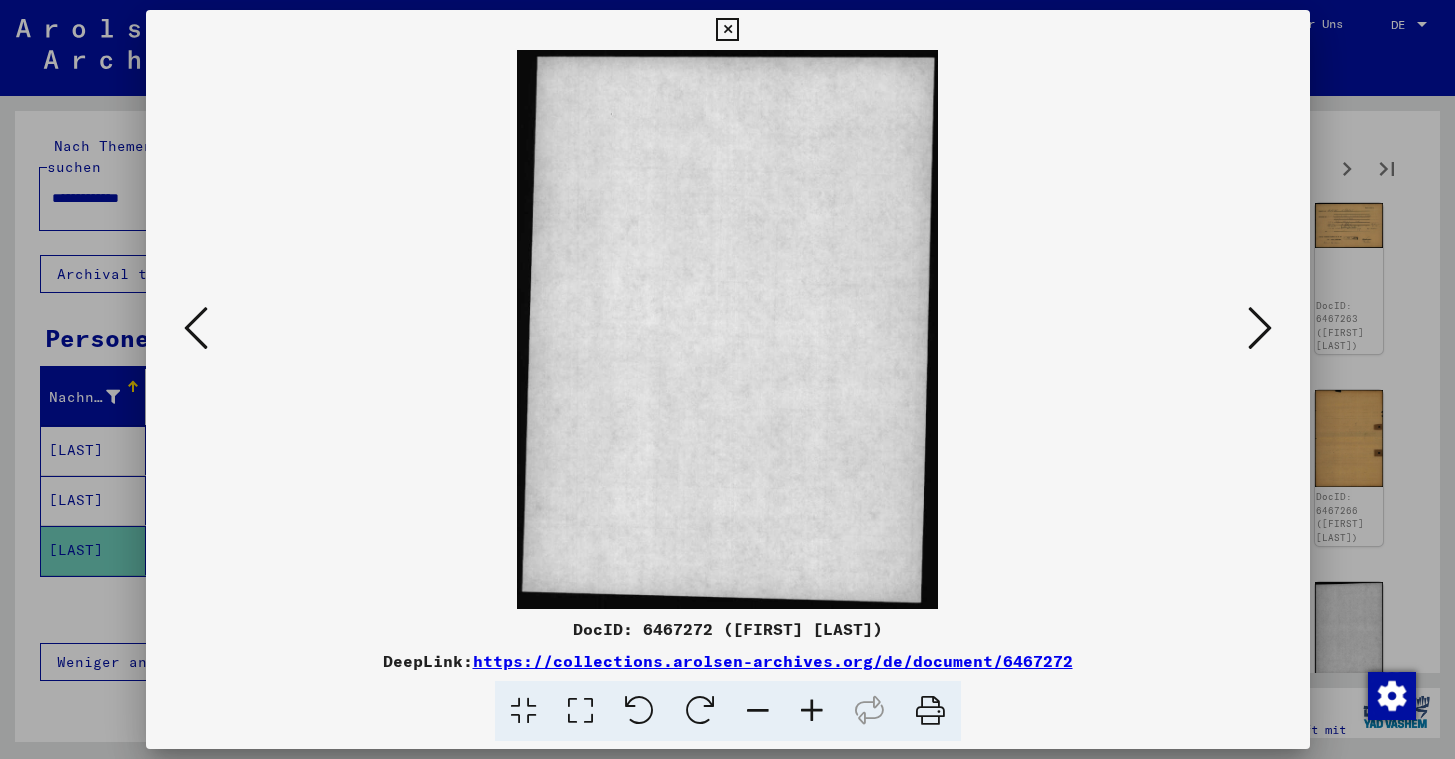 click at bounding box center (1260, 329) 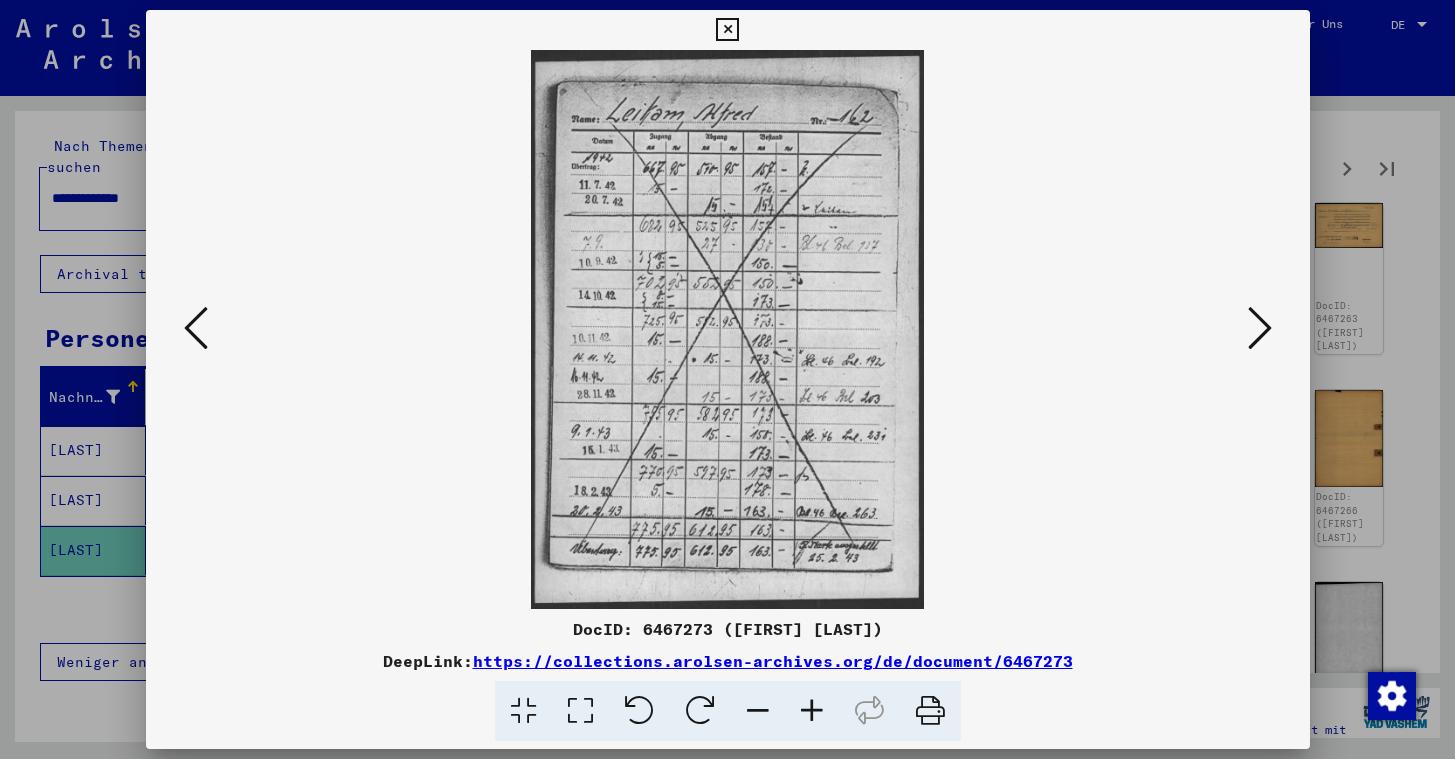 click at bounding box center [1260, 329] 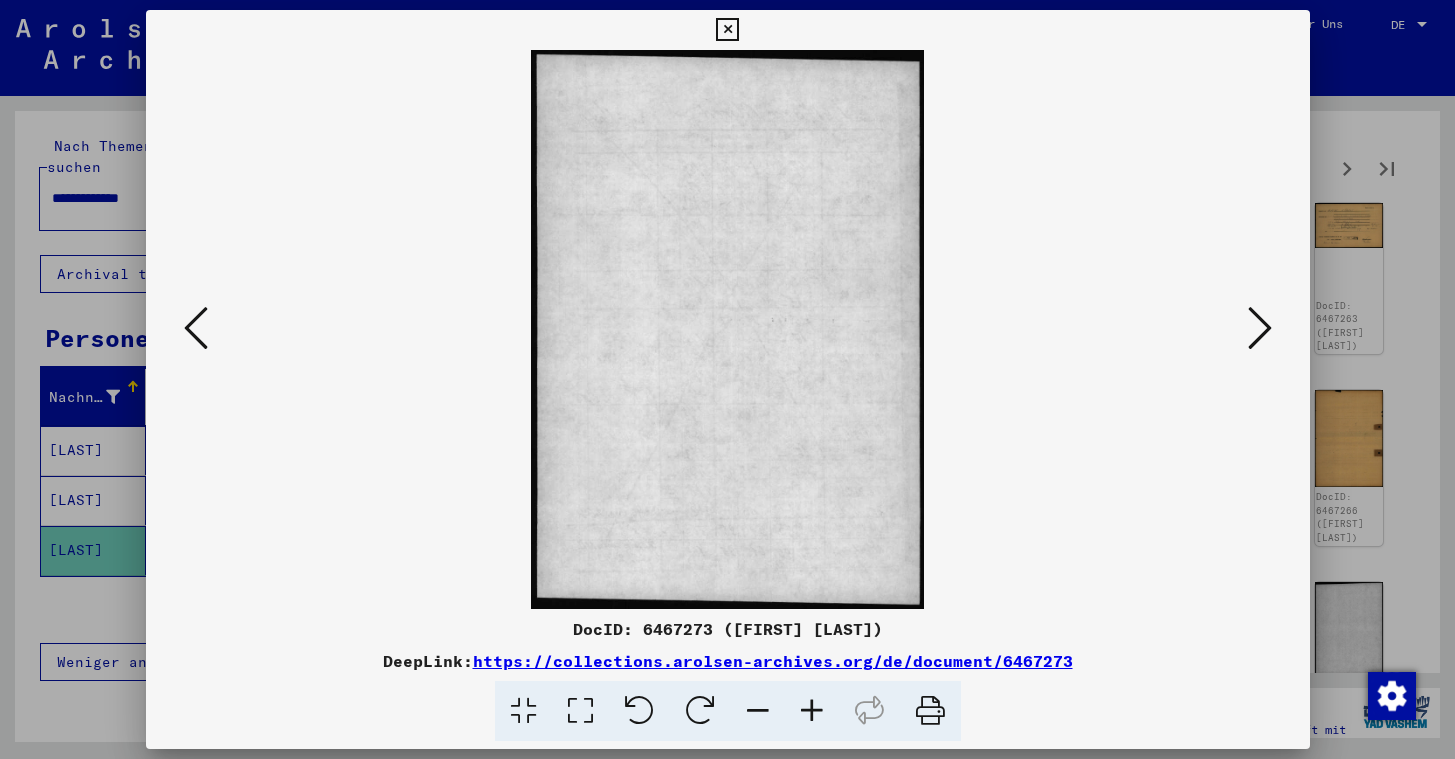 click at bounding box center [1260, 329] 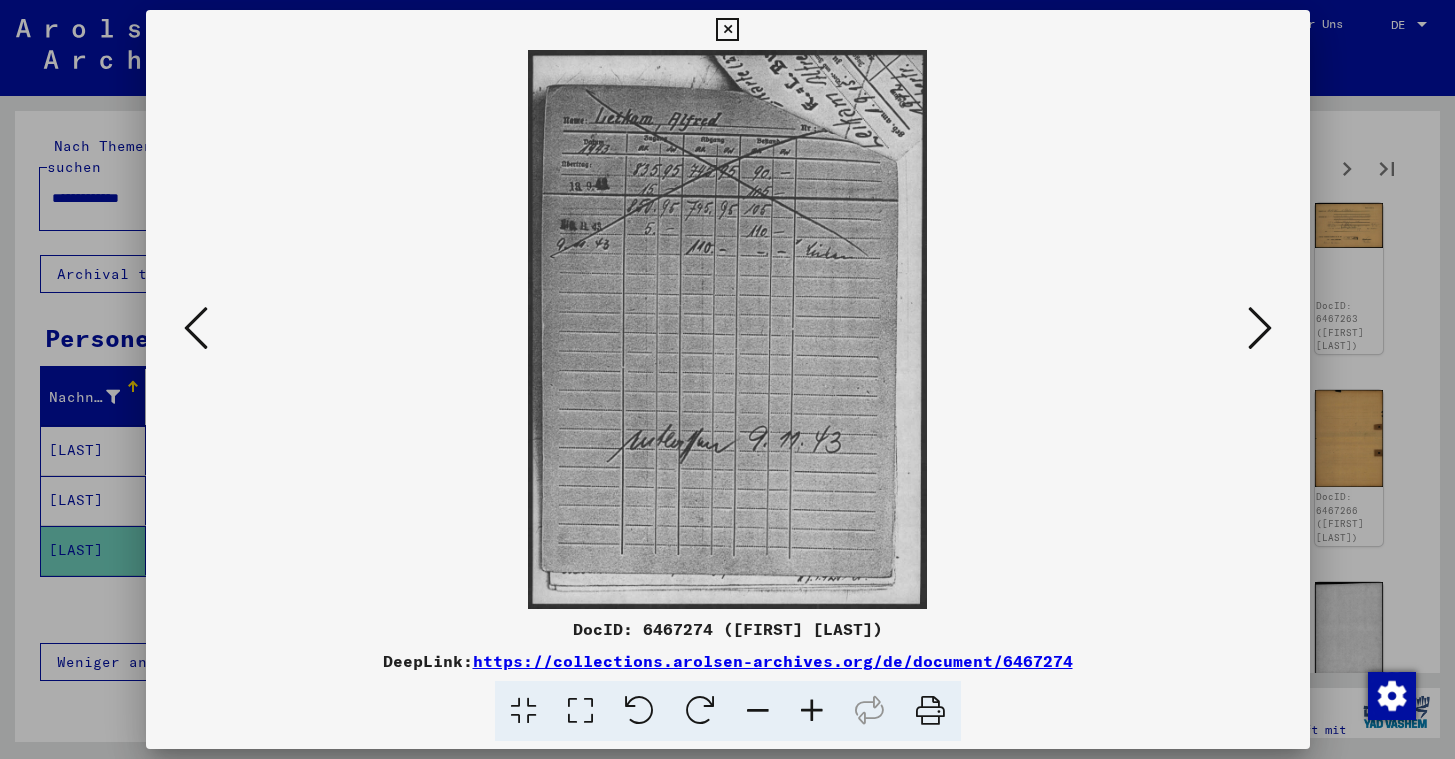 click at bounding box center [1260, 329] 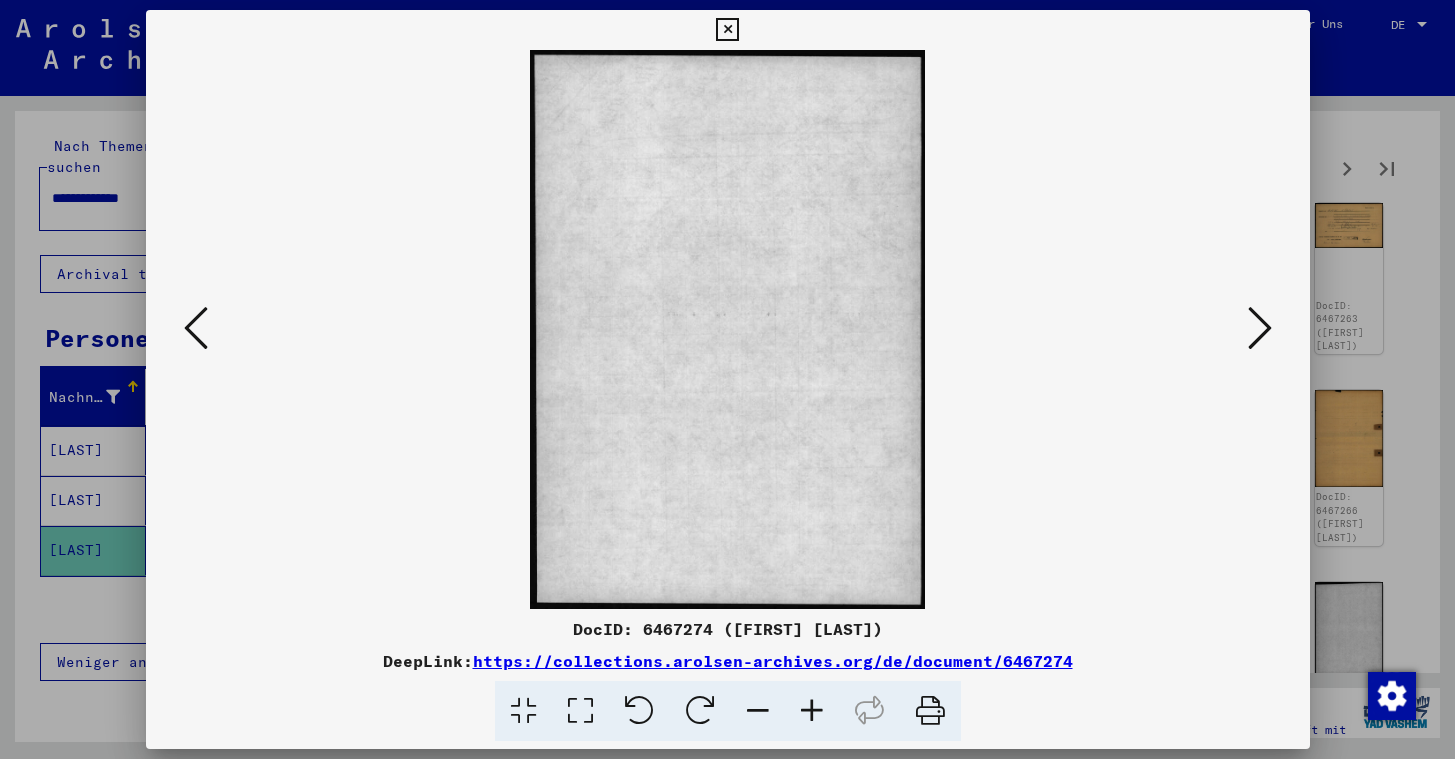 click at bounding box center (1260, 329) 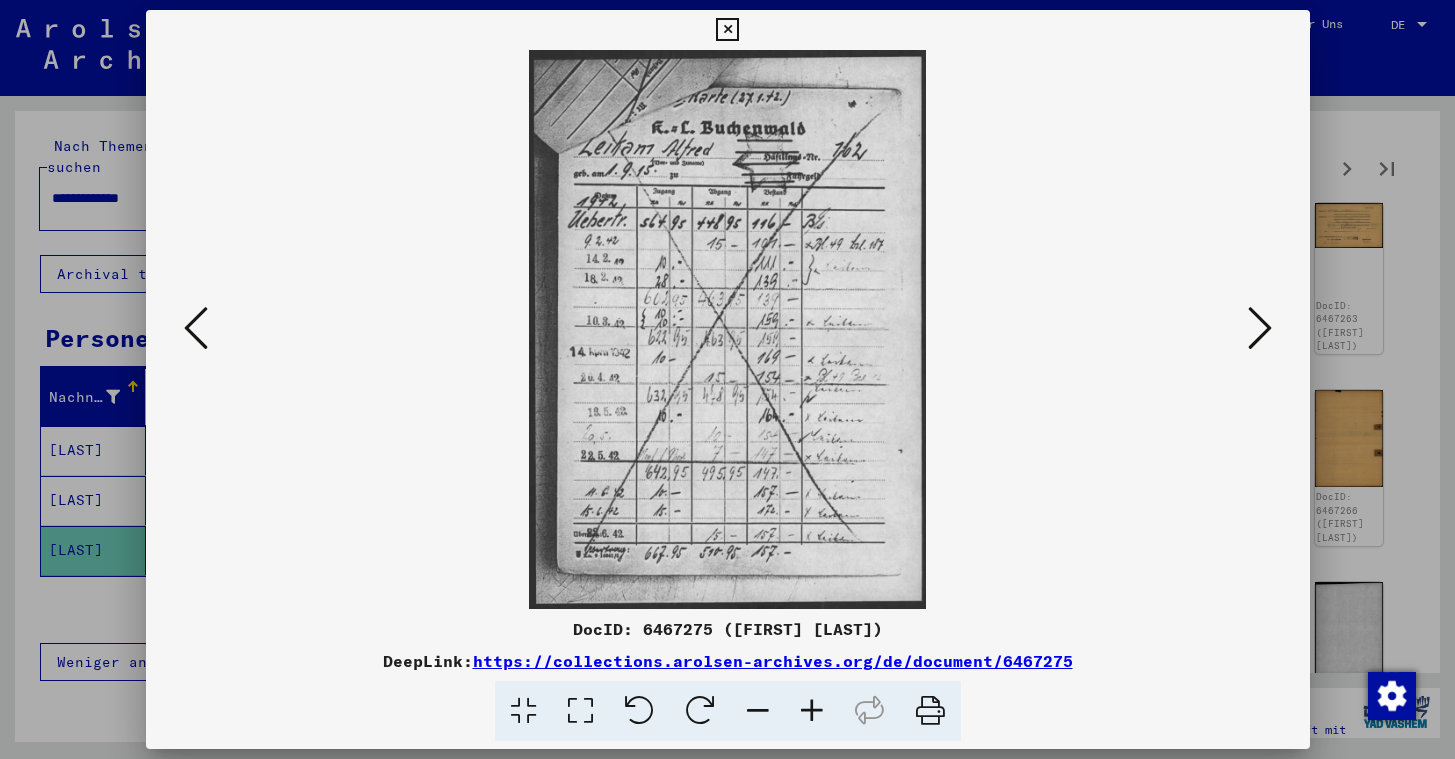 click at bounding box center [1260, 329] 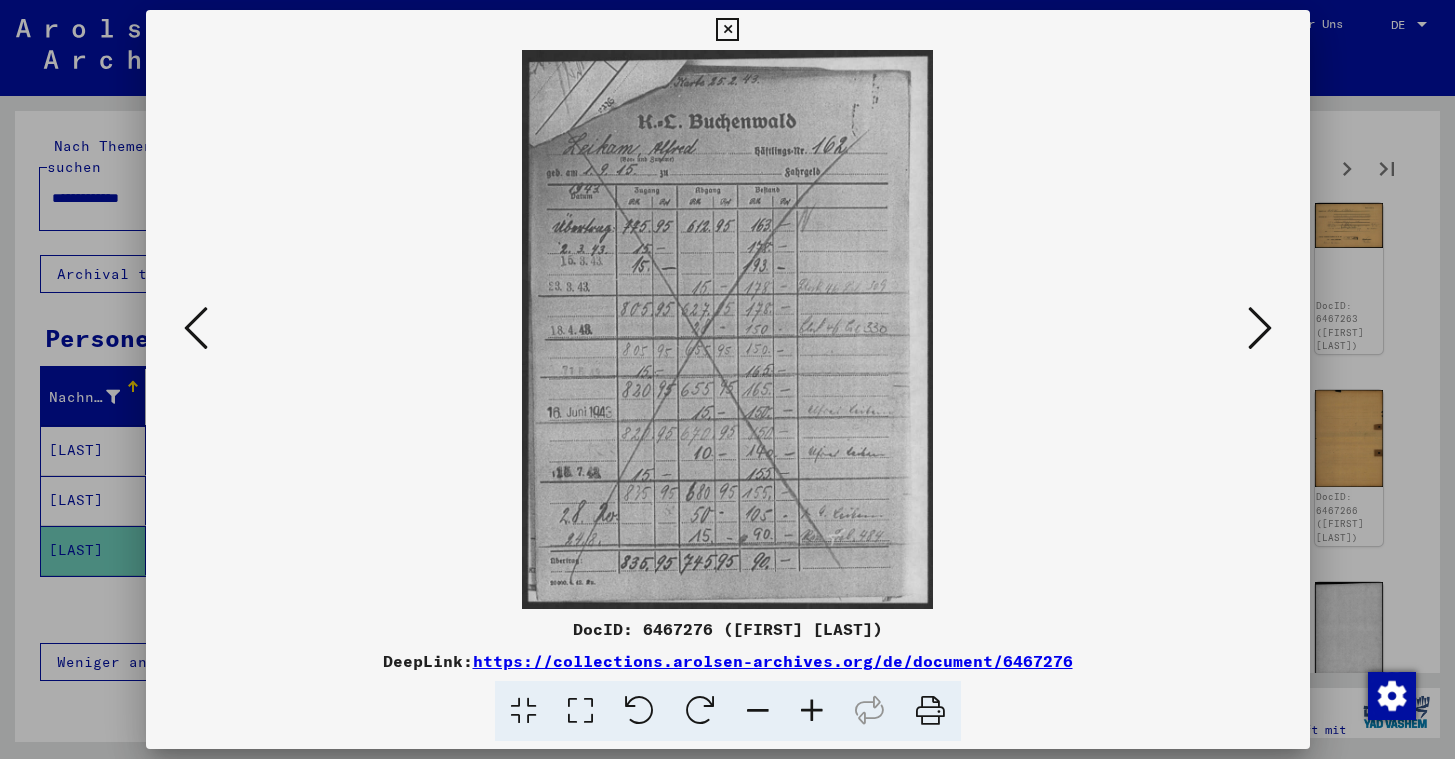 click at bounding box center [1260, 329] 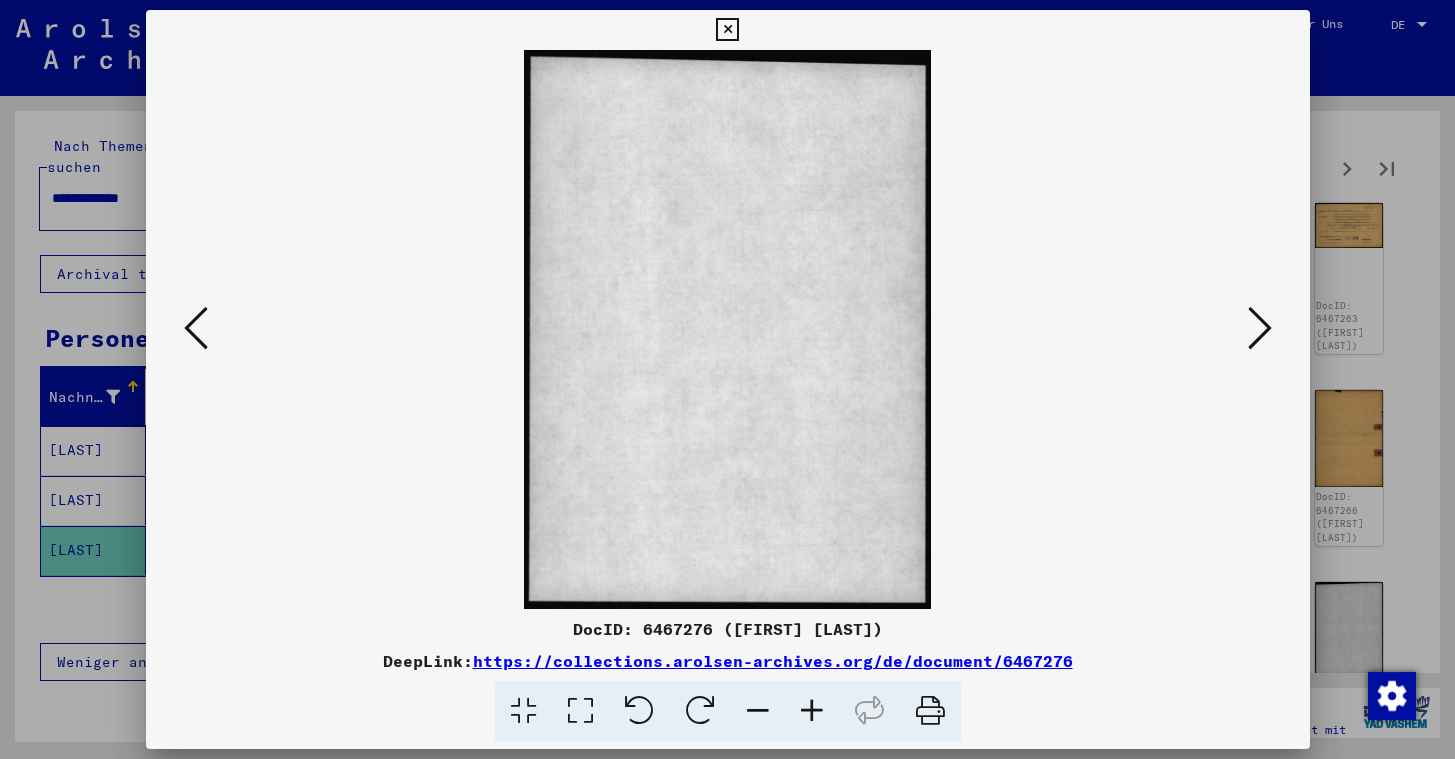 click at bounding box center [1260, 329] 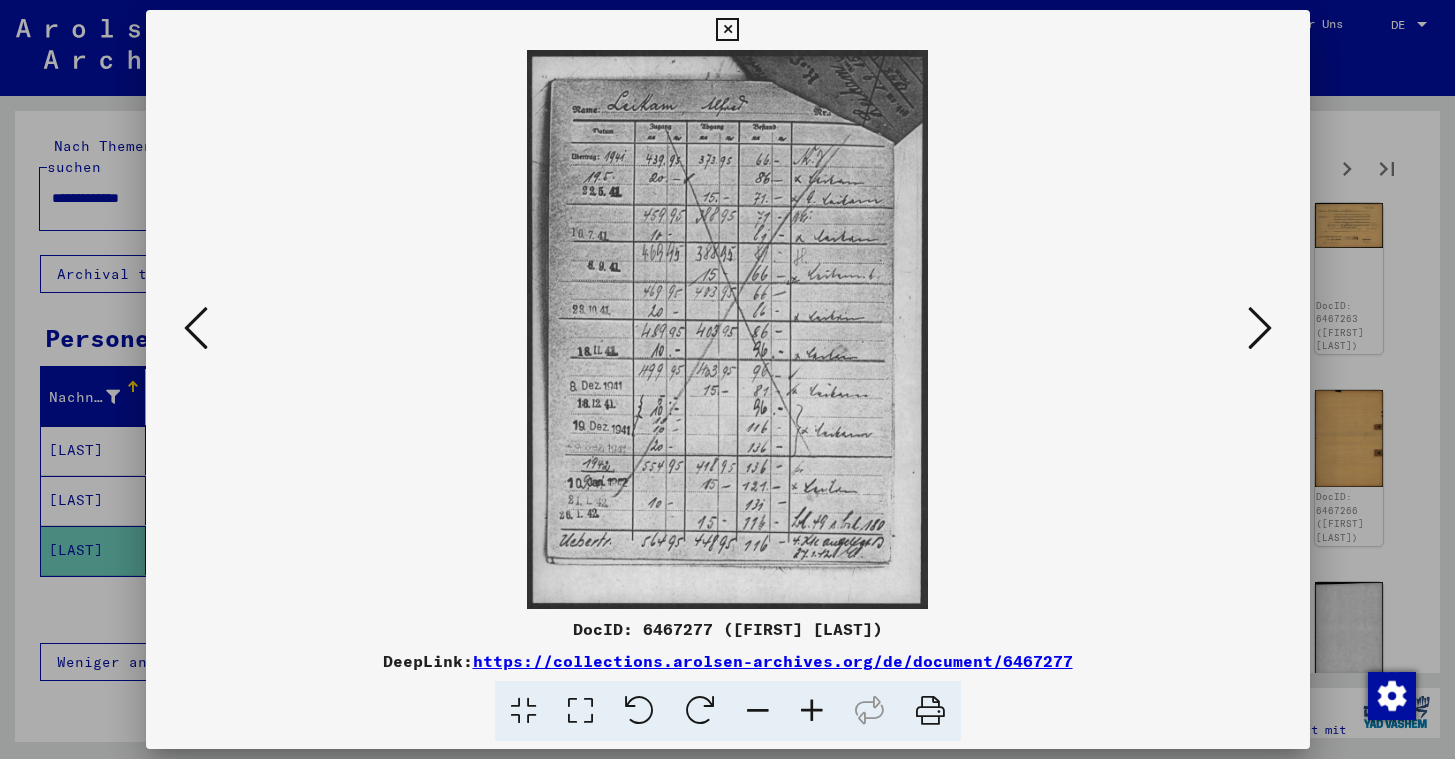 click at bounding box center [1260, 329] 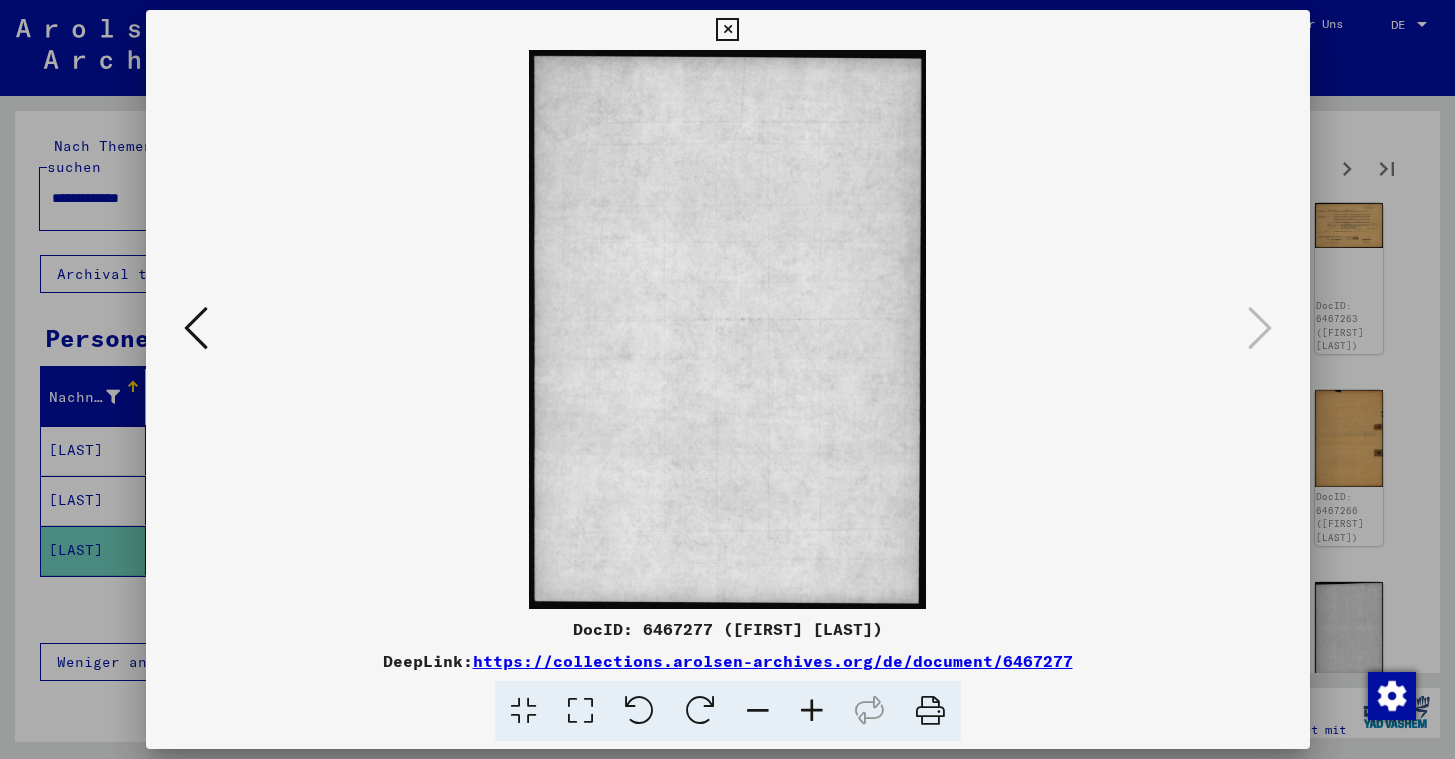 click at bounding box center [727, 30] 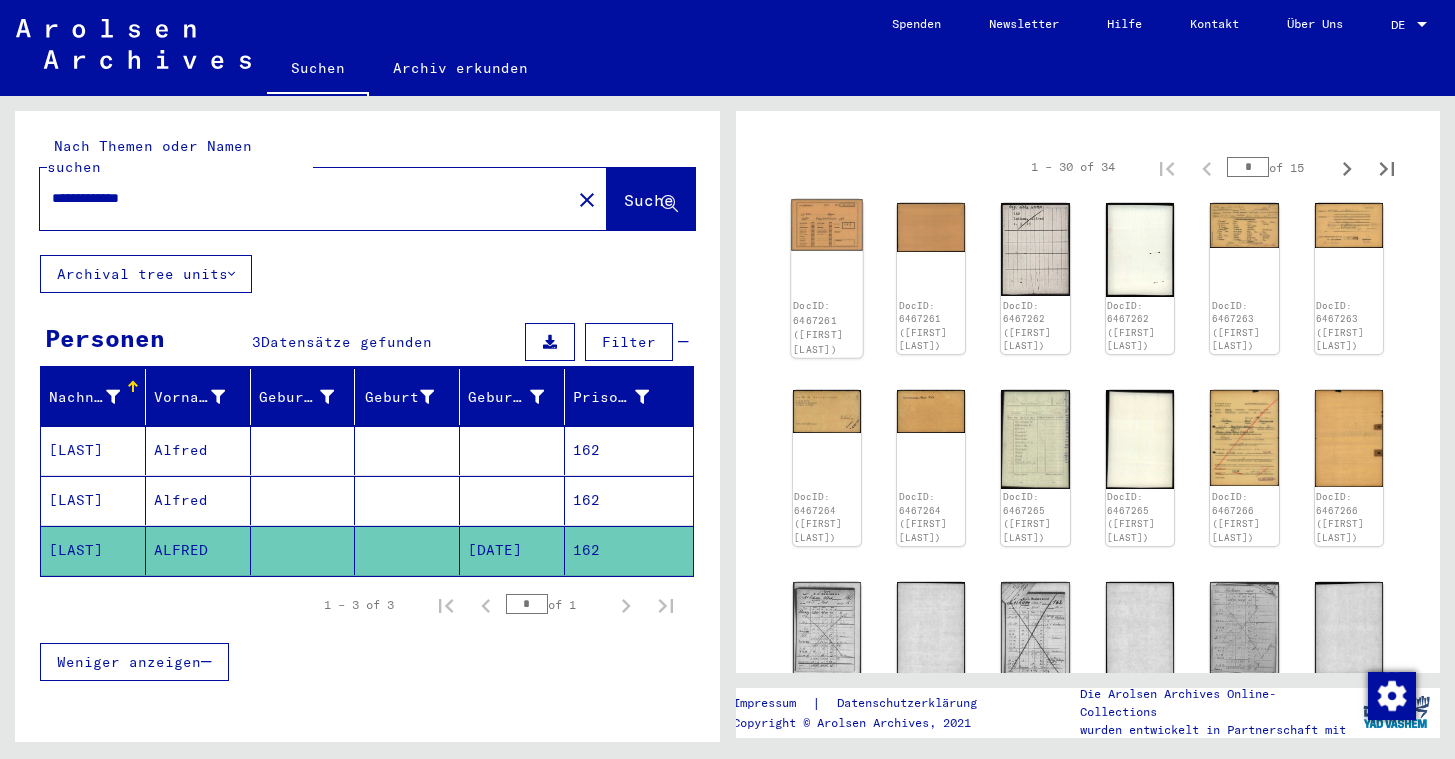 click 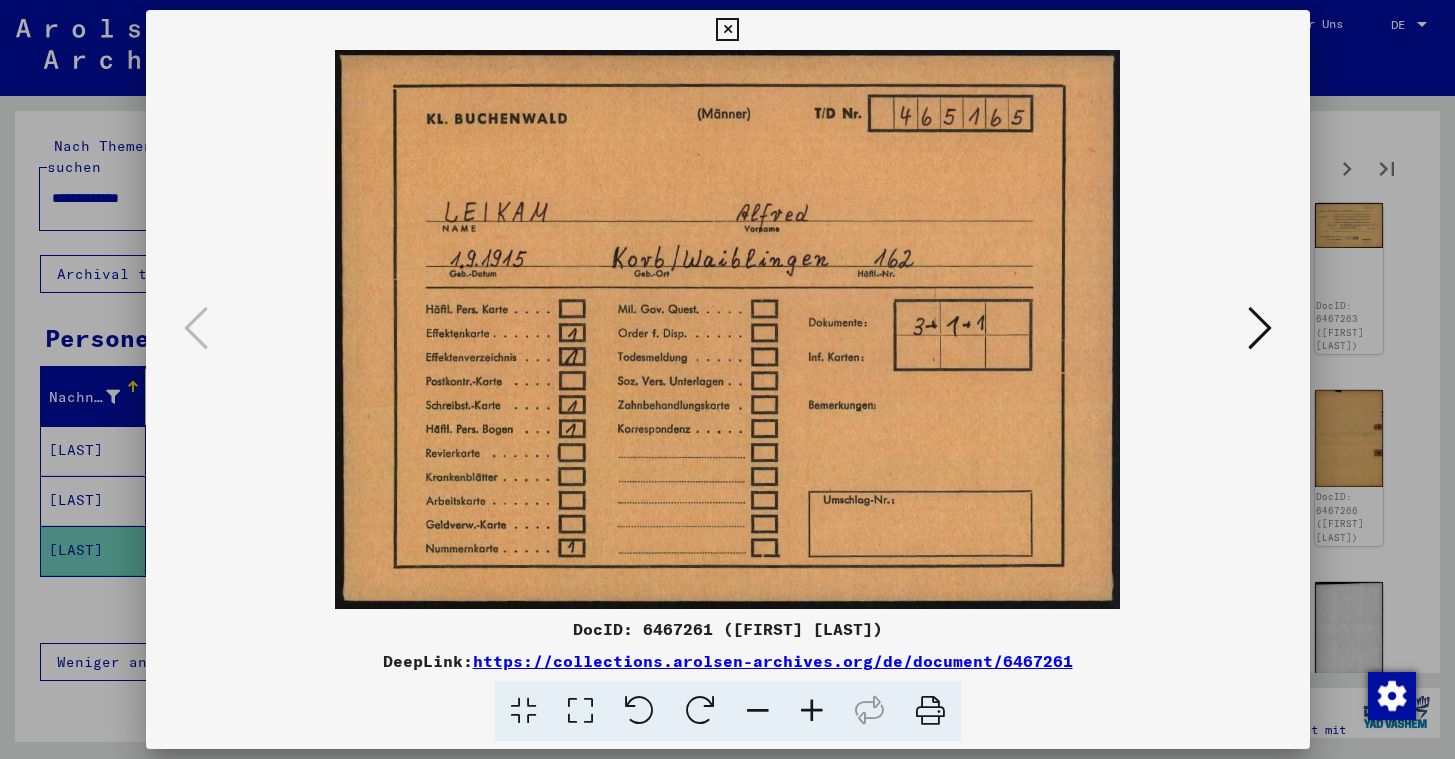 click at bounding box center [1260, 329] 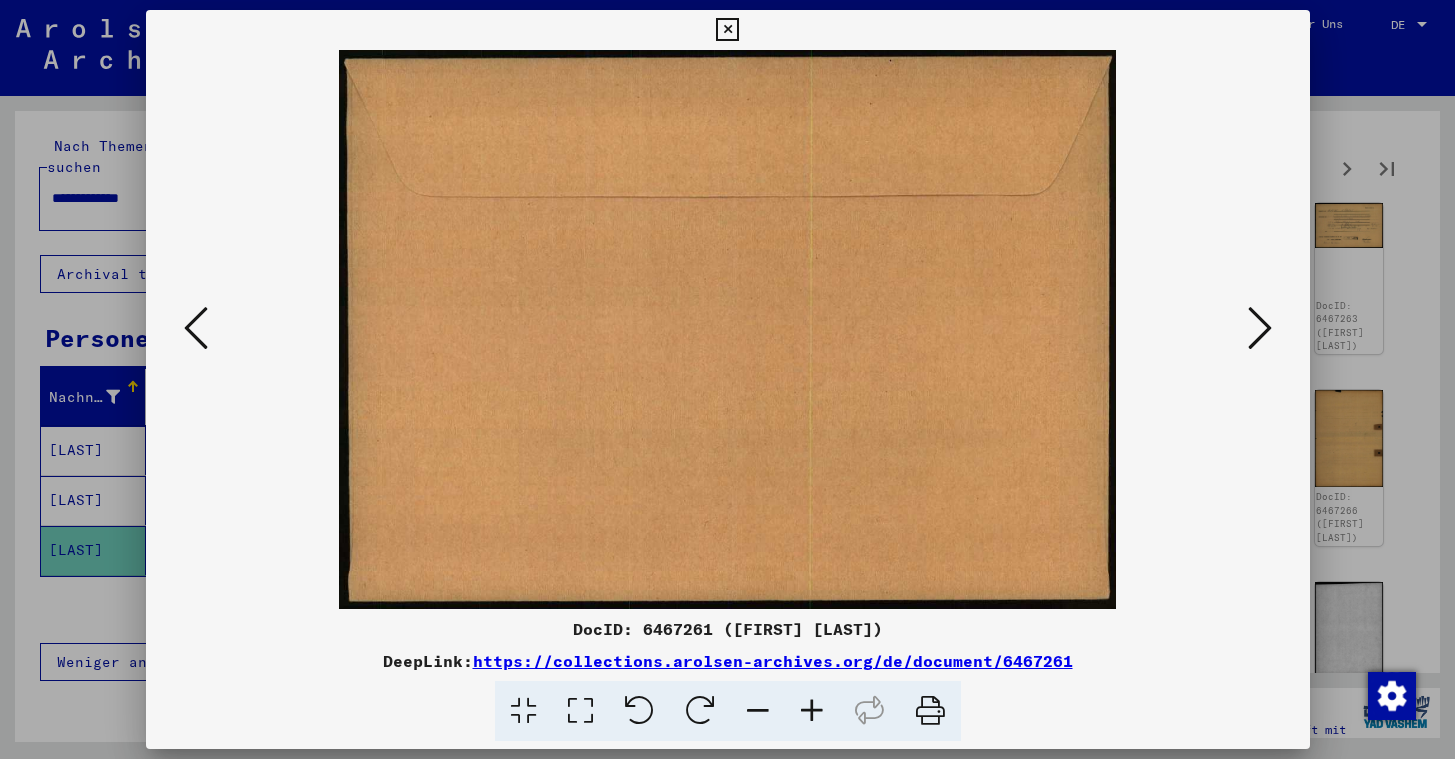 click at bounding box center [1260, 329] 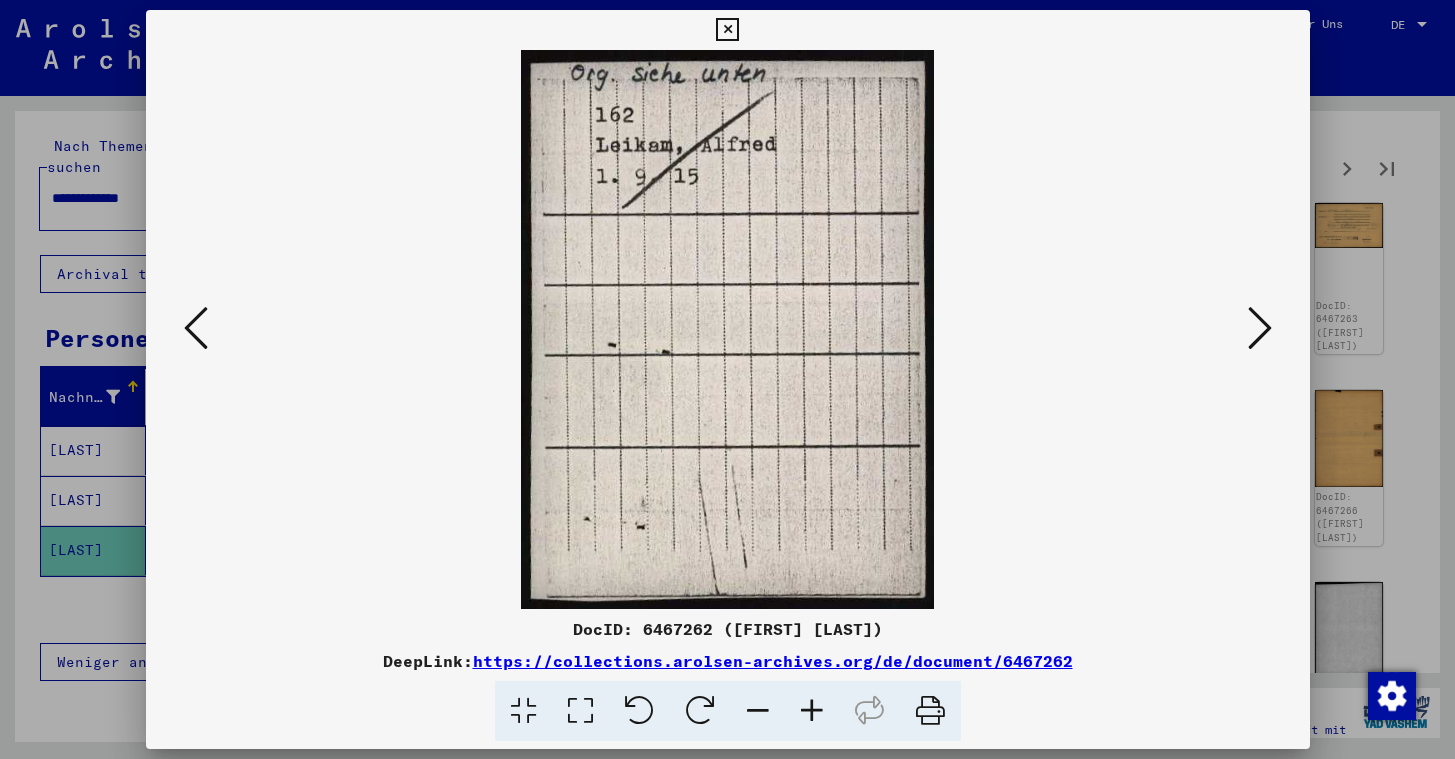 click at bounding box center (1260, 329) 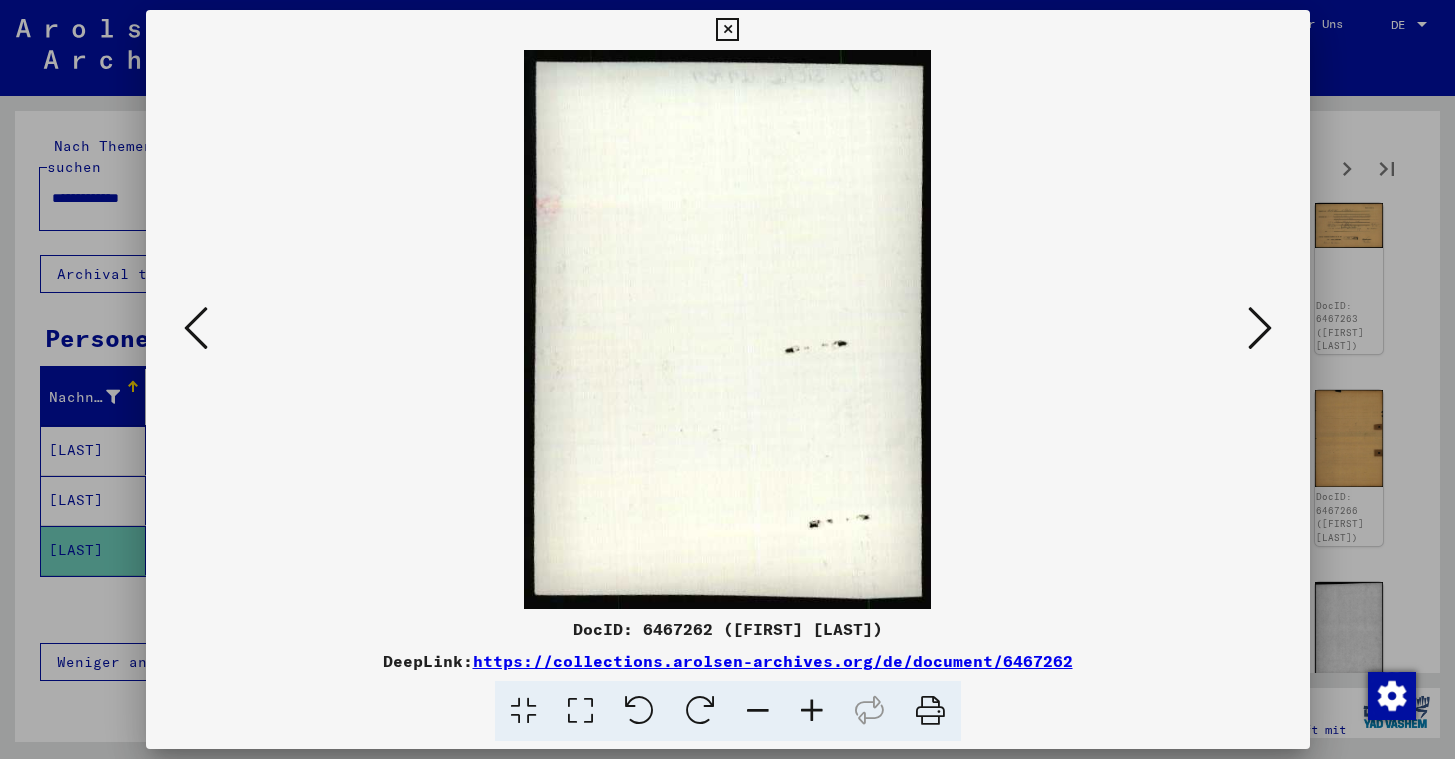 click at bounding box center [1260, 329] 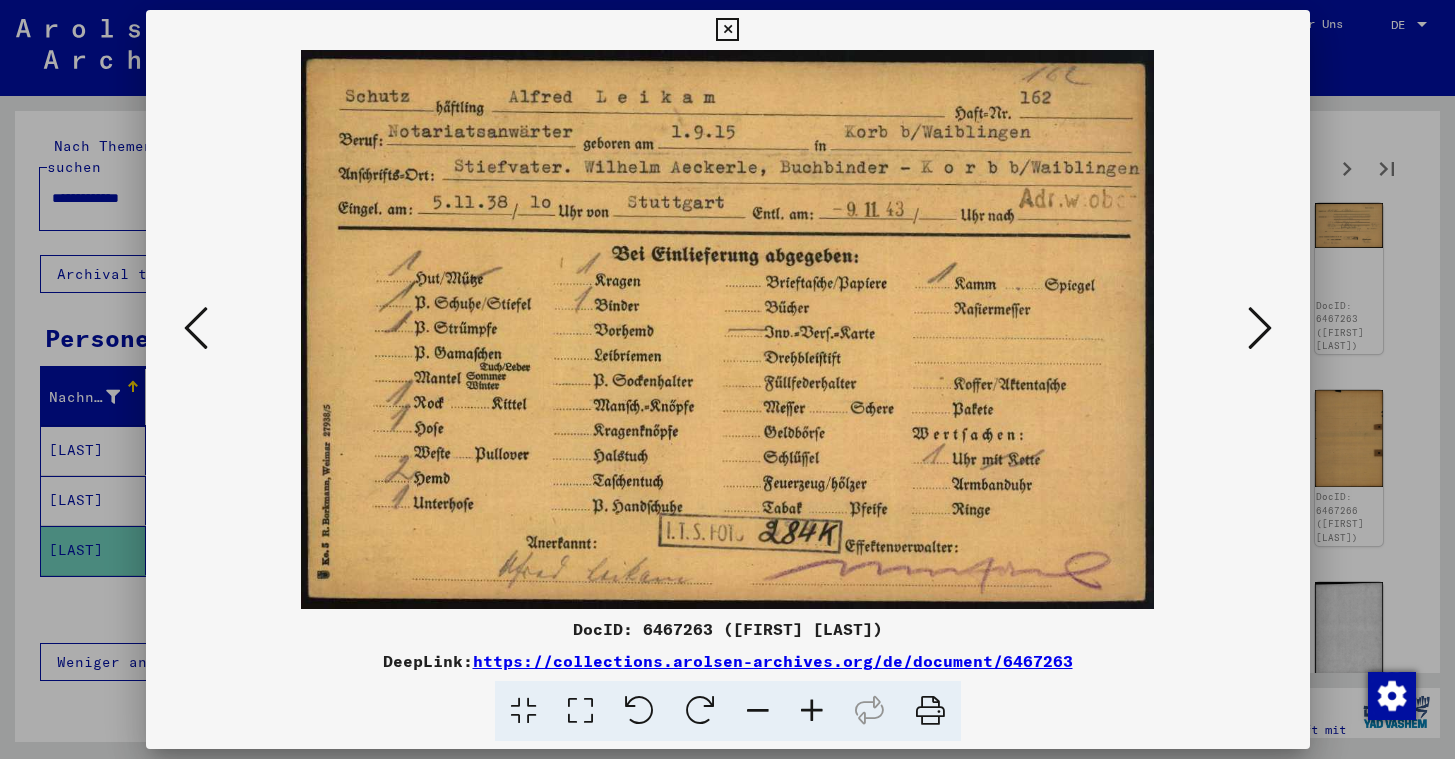 click at bounding box center [1260, 329] 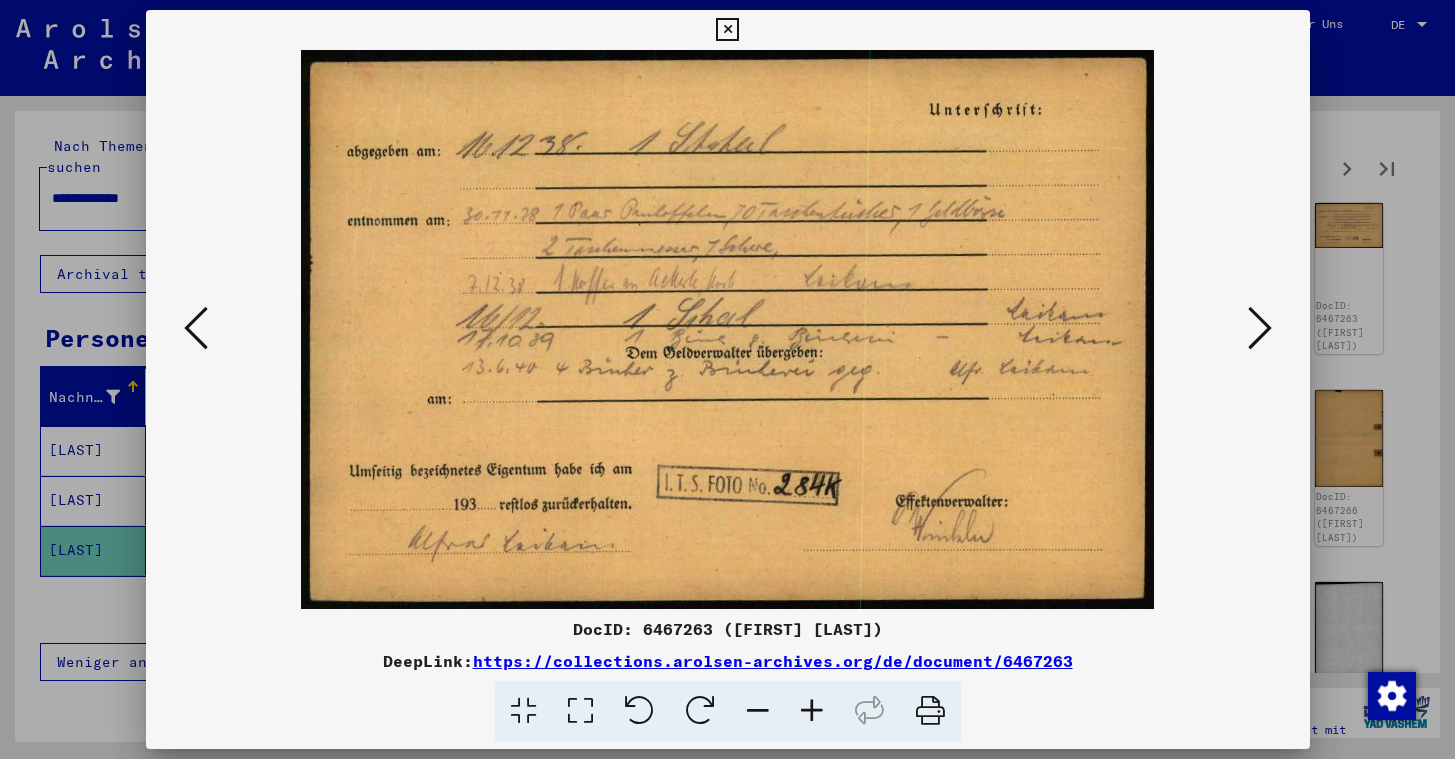 click at bounding box center [1260, 329] 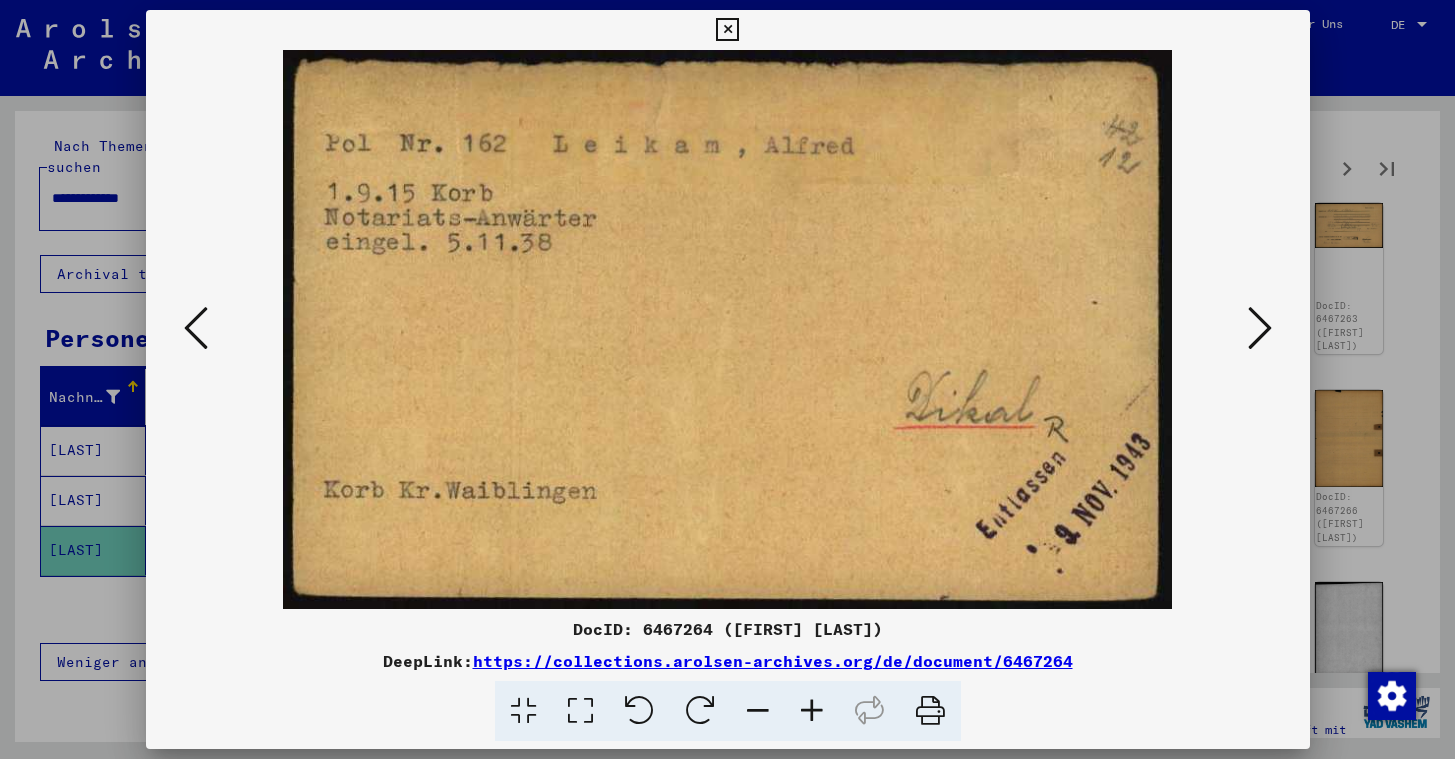 click at bounding box center (1260, 329) 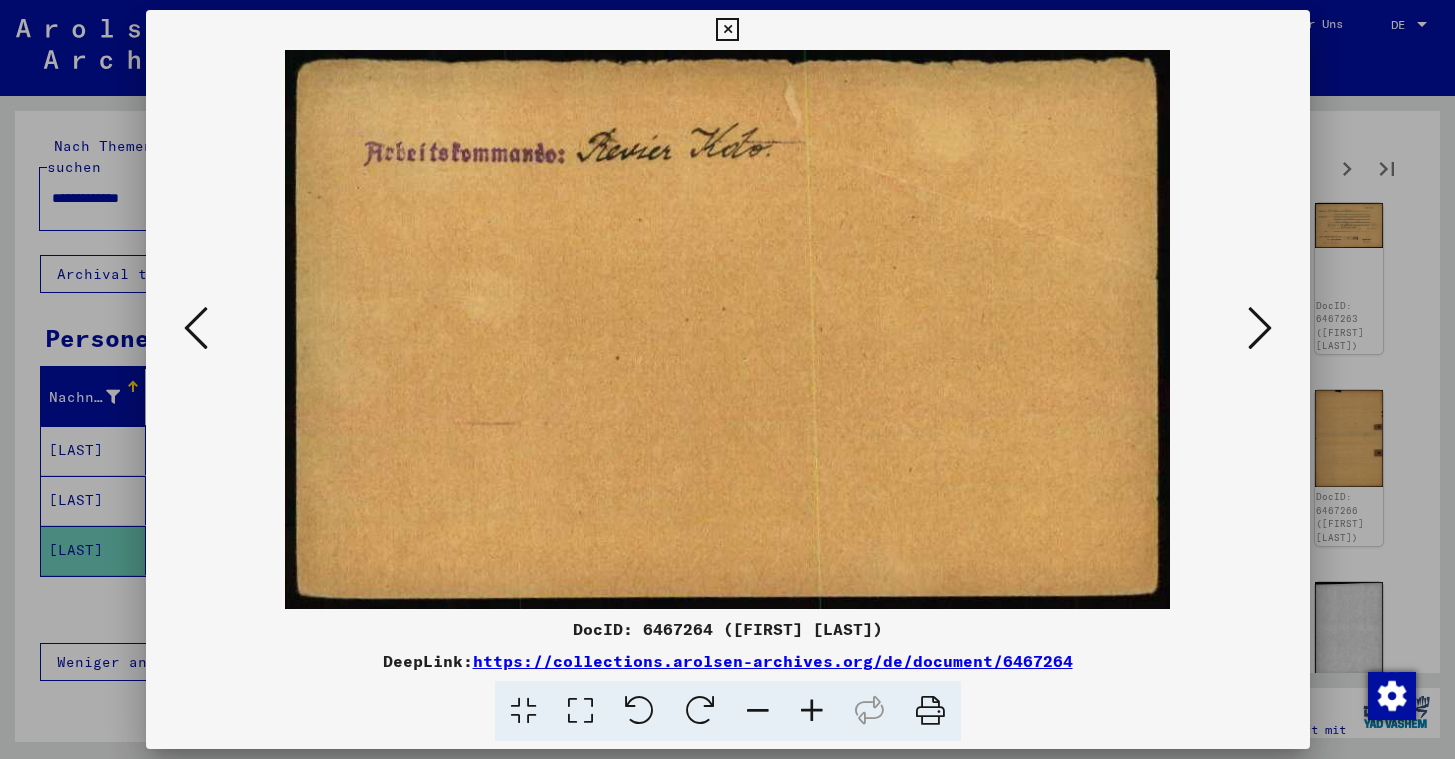 click at bounding box center (1260, 329) 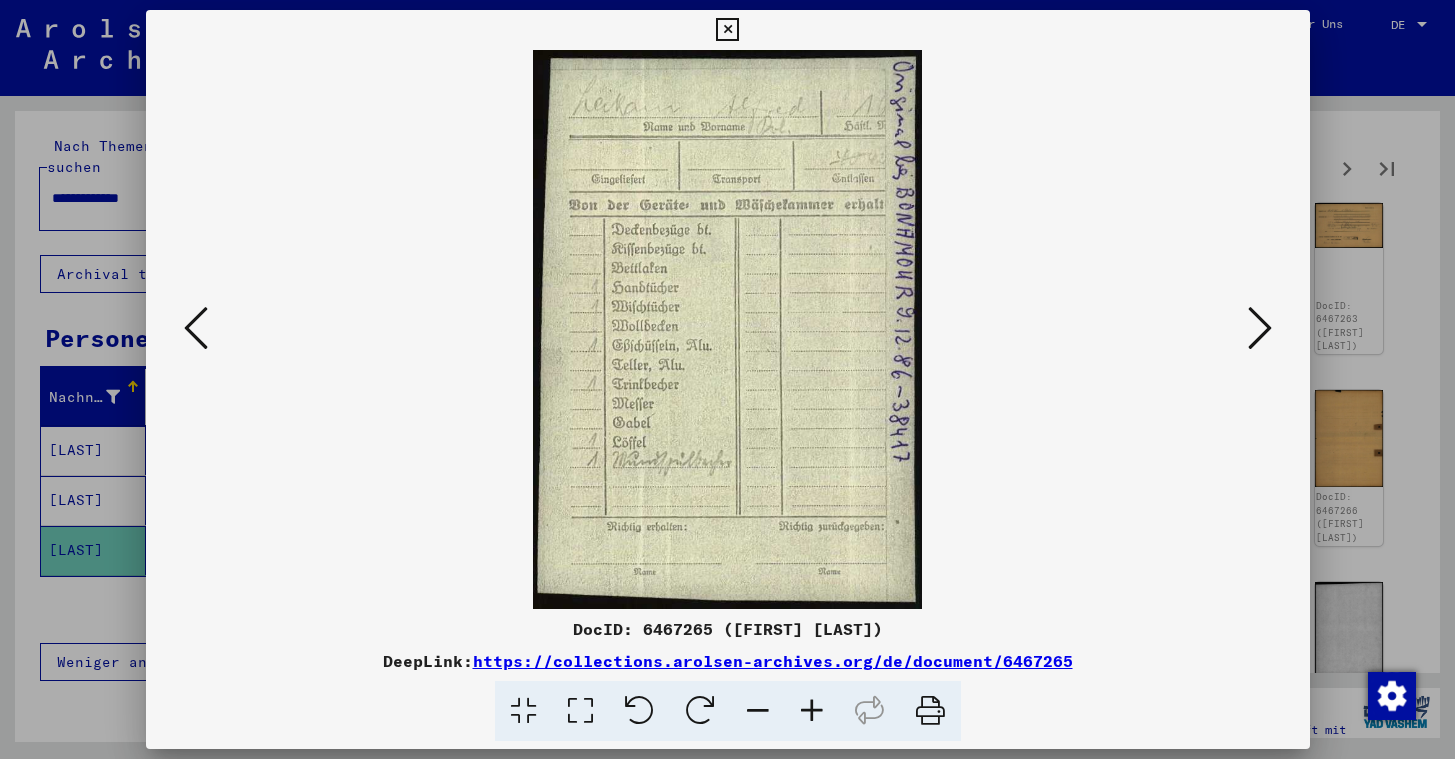 click at bounding box center (1260, 329) 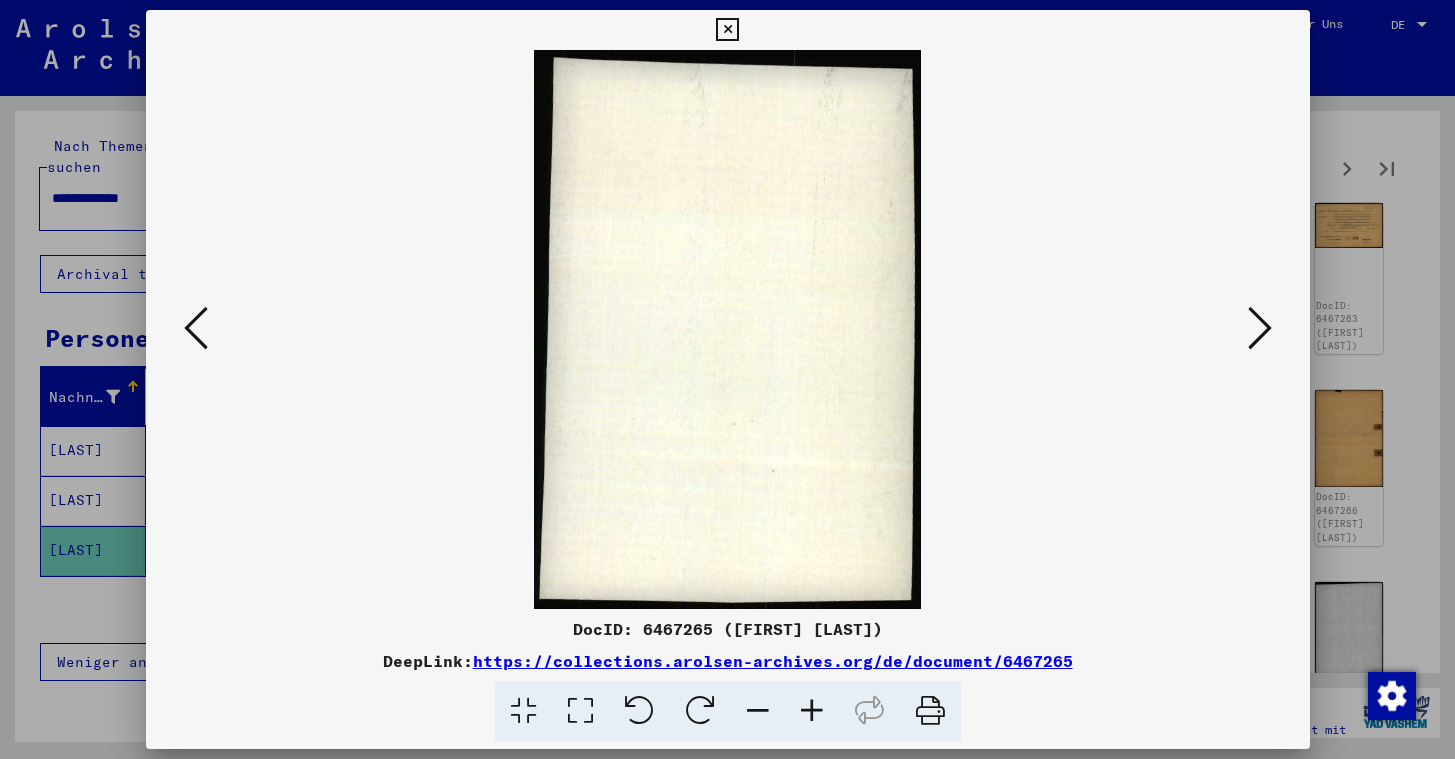click at bounding box center [1260, 329] 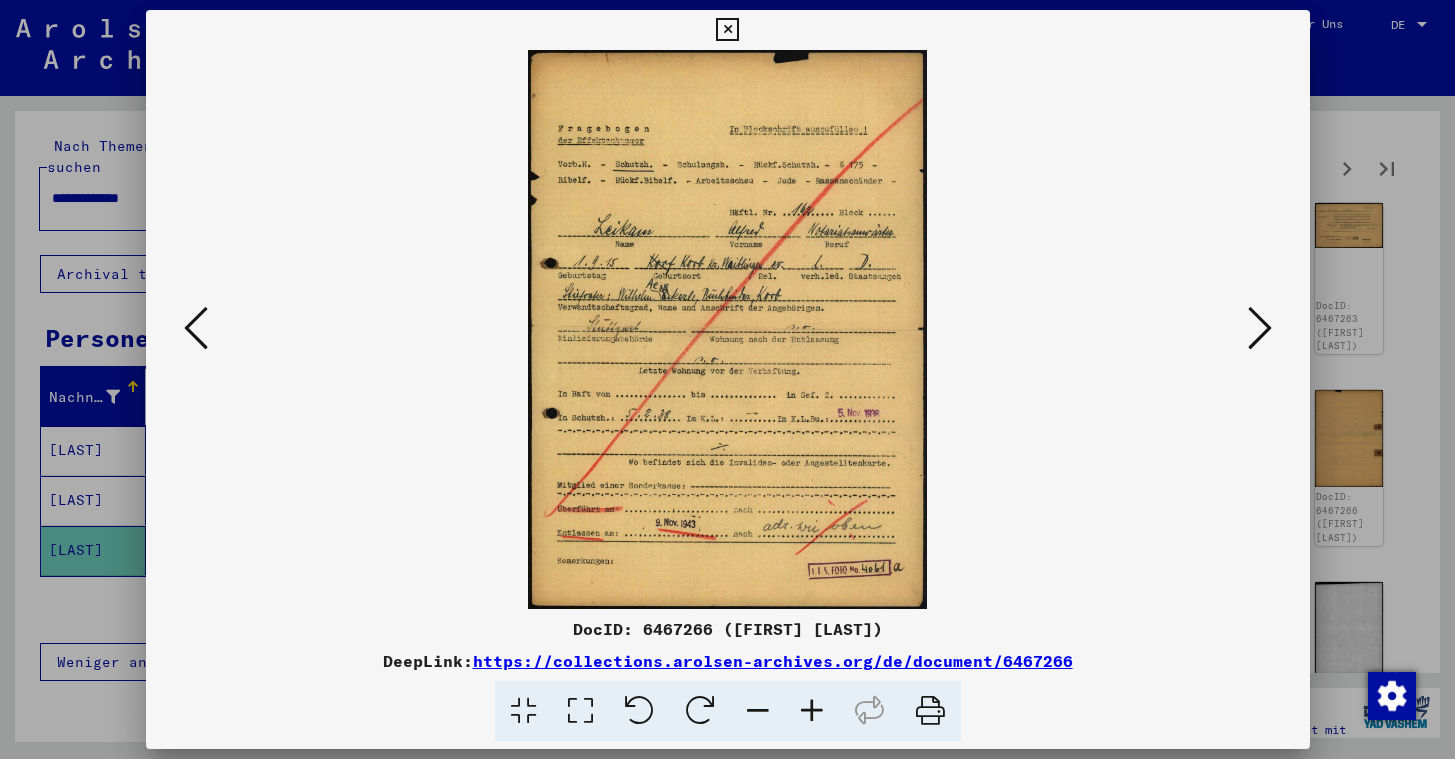 click at bounding box center (727, 30) 